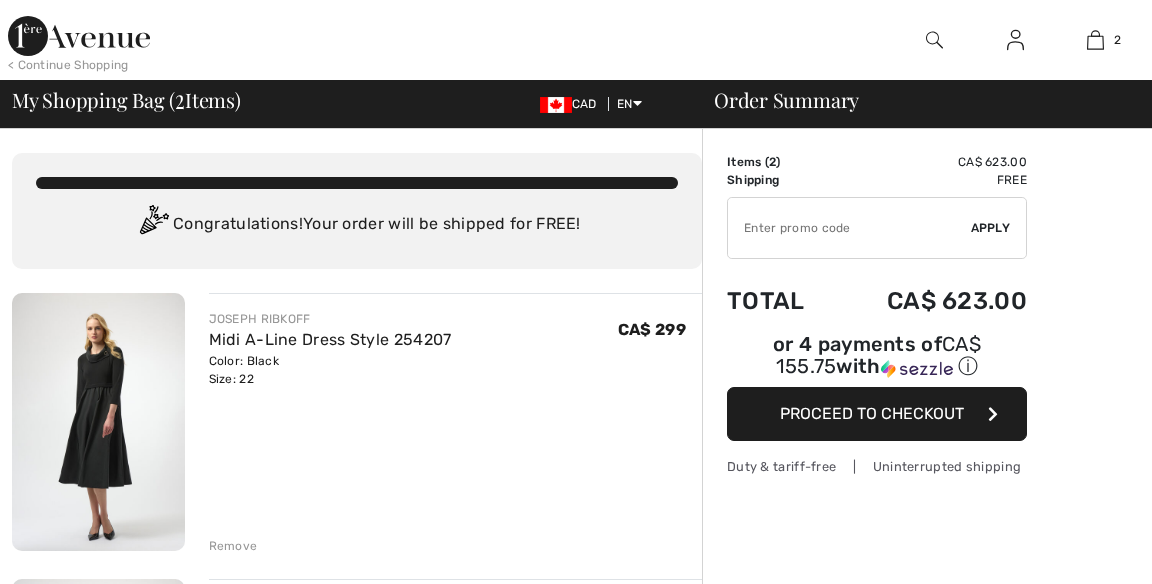 scroll, scrollTop: 22, scrollLeft: 0, axis: vertical 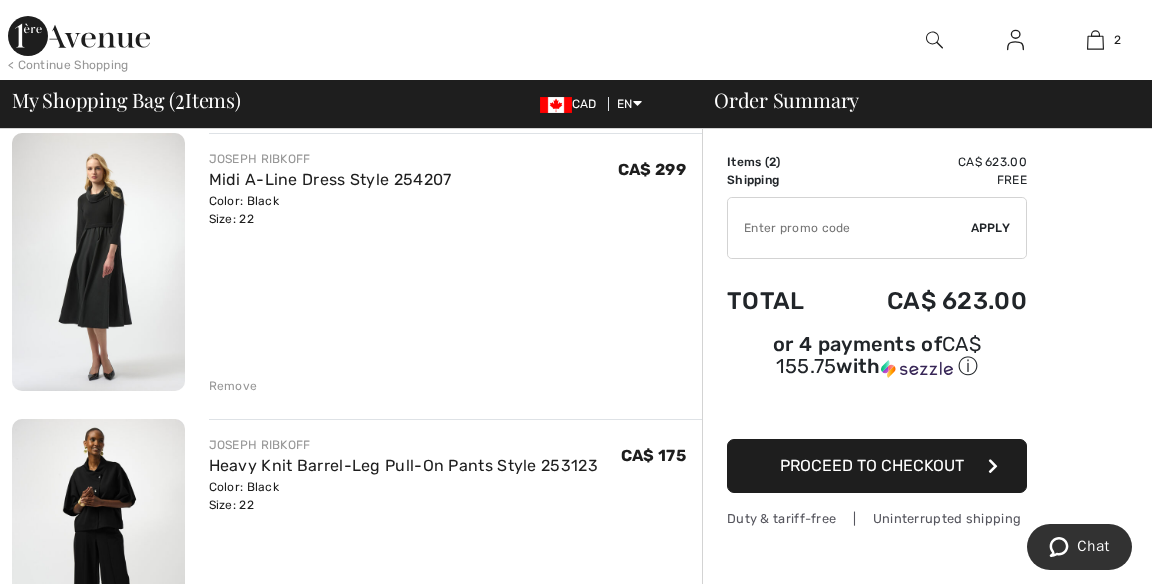 click on "Remove" at bounding box center (233, 386) 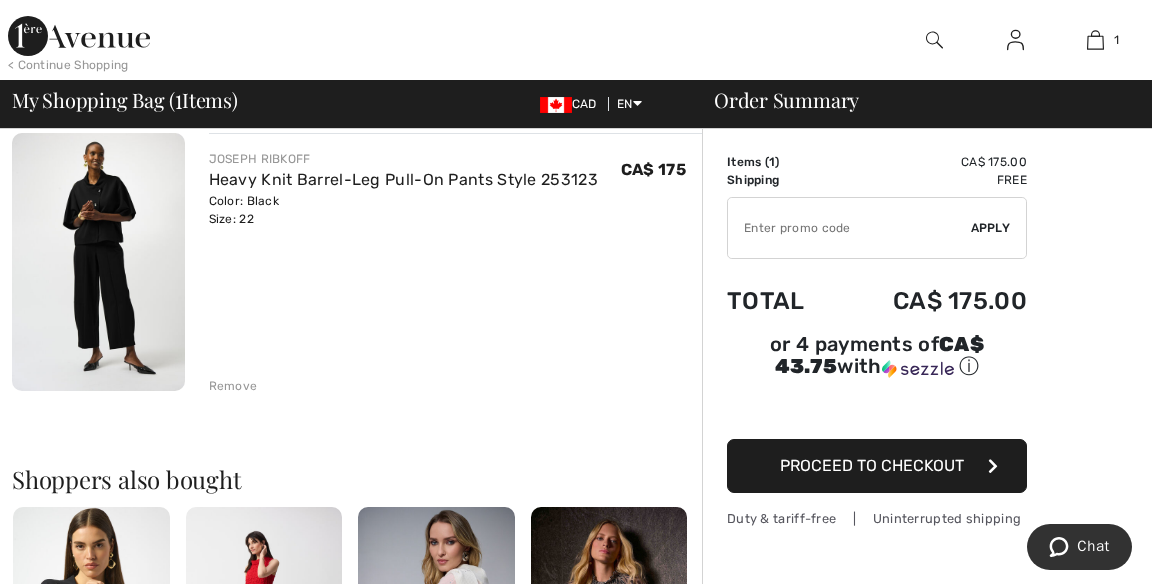click on "JOSEPH RIBKOFF
Heavy Knit Barrel-Leg Pull-On Pants Style 253123
Color: Black
Size: 22
Final Sale
CA$ 175
CA$ 175
Remove
Shoppers also bought
Quick view
JOSEPH RIBKOFF
Chic Hip-Length Pullover Style 253909
CA$ 169" at bounding box center (357, 735) 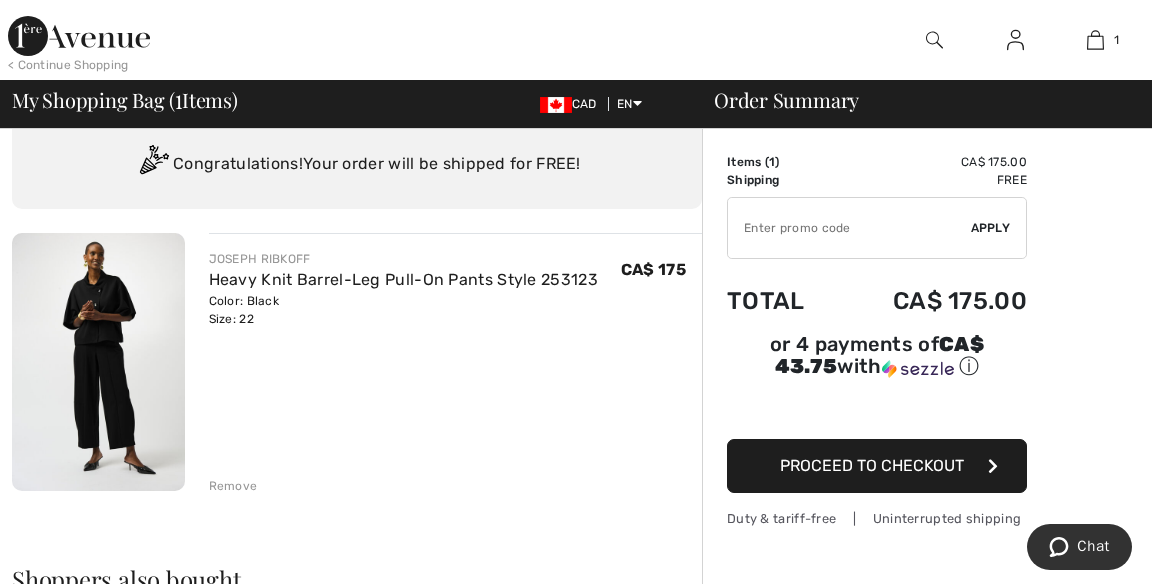 scroll, scrollTop: 75, scrollLeft: 0, axis: vertical 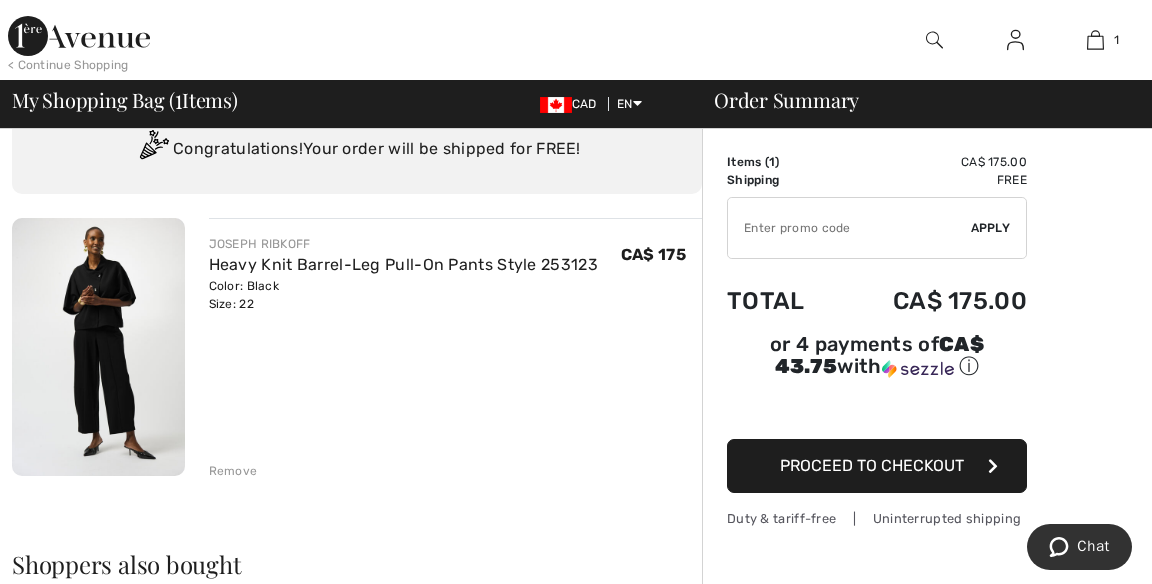 click on "Remove" at bounding box center (233, 471) 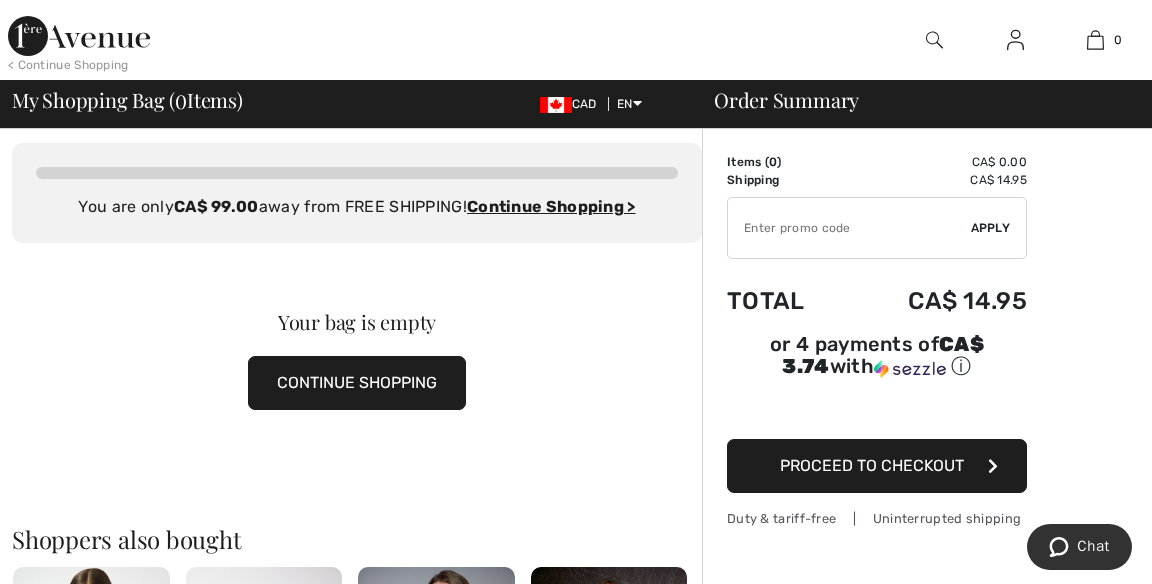 scroll, scrollTop: 0, scrollLeft: 0, axis: both 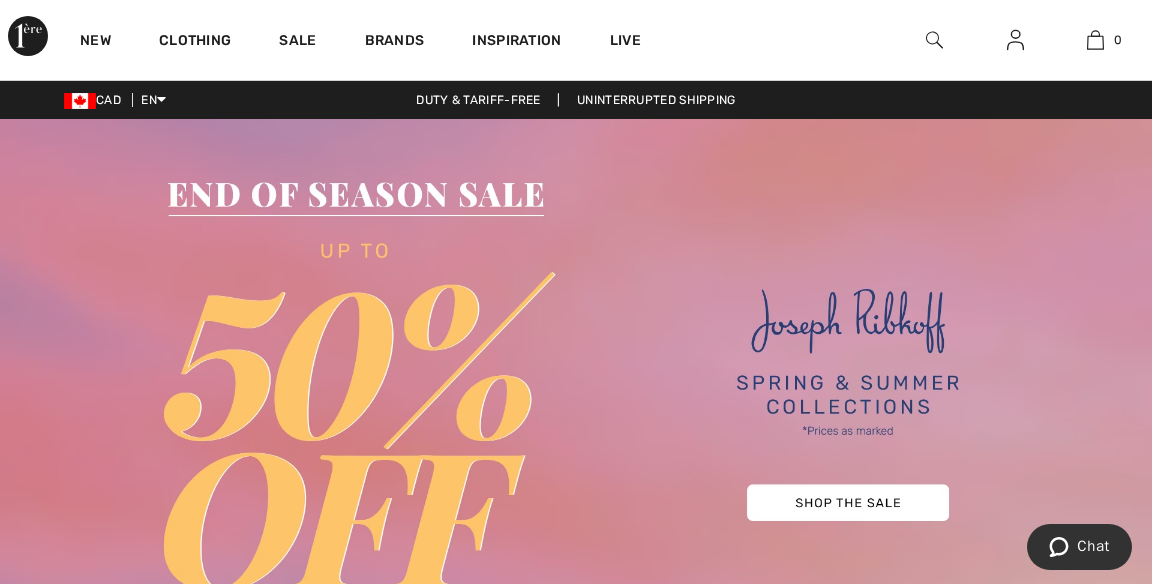 click on "Brands" at bounding box center (395, 42) 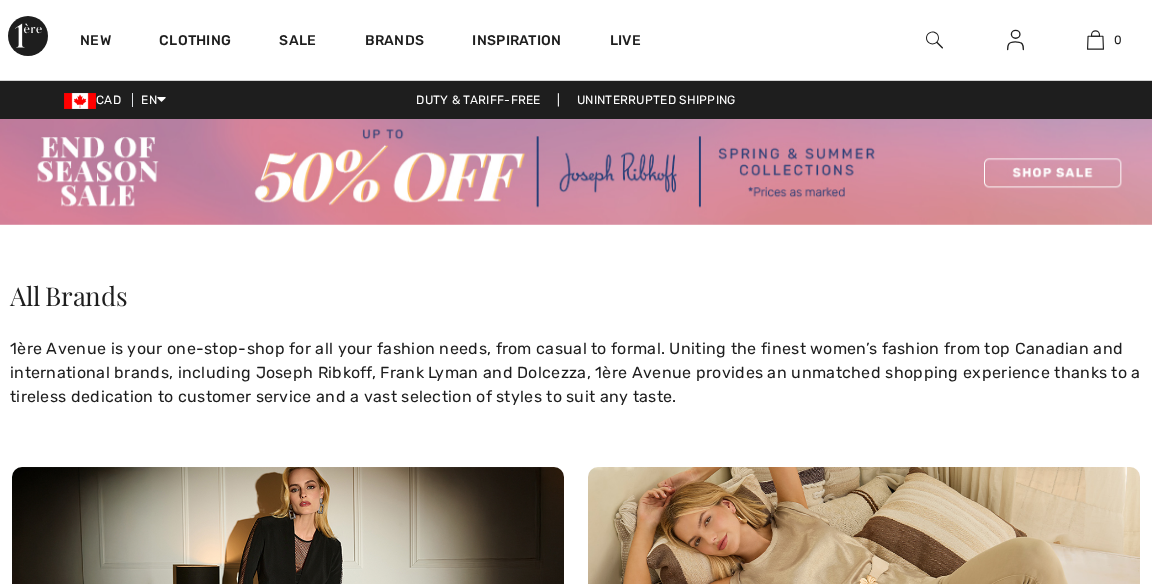 scroll, scrollTop: 162, scrollLeft: 0, axis: vertical 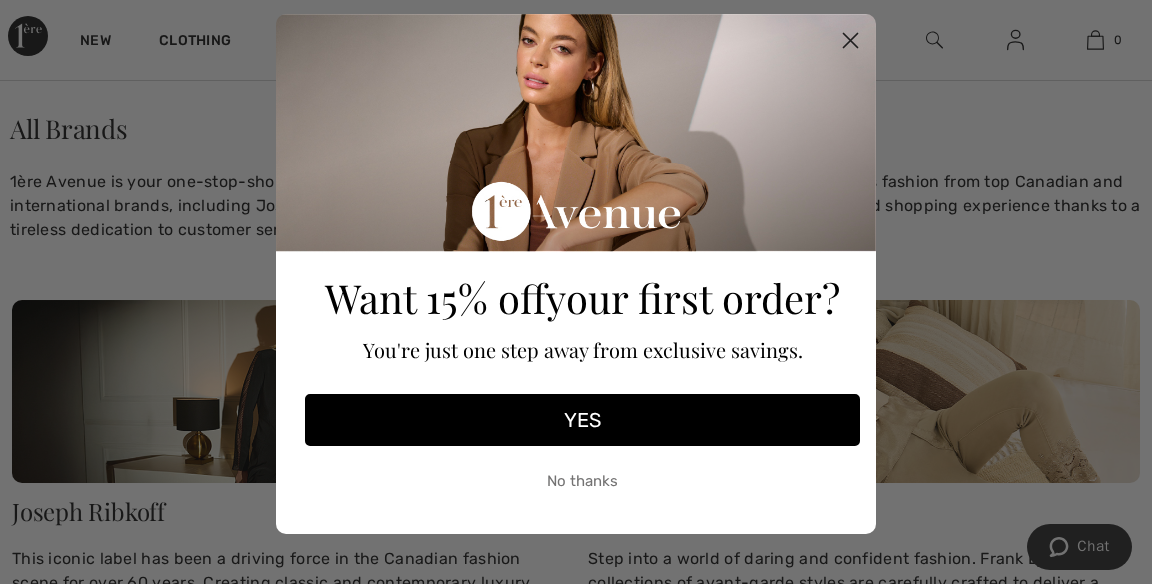 click 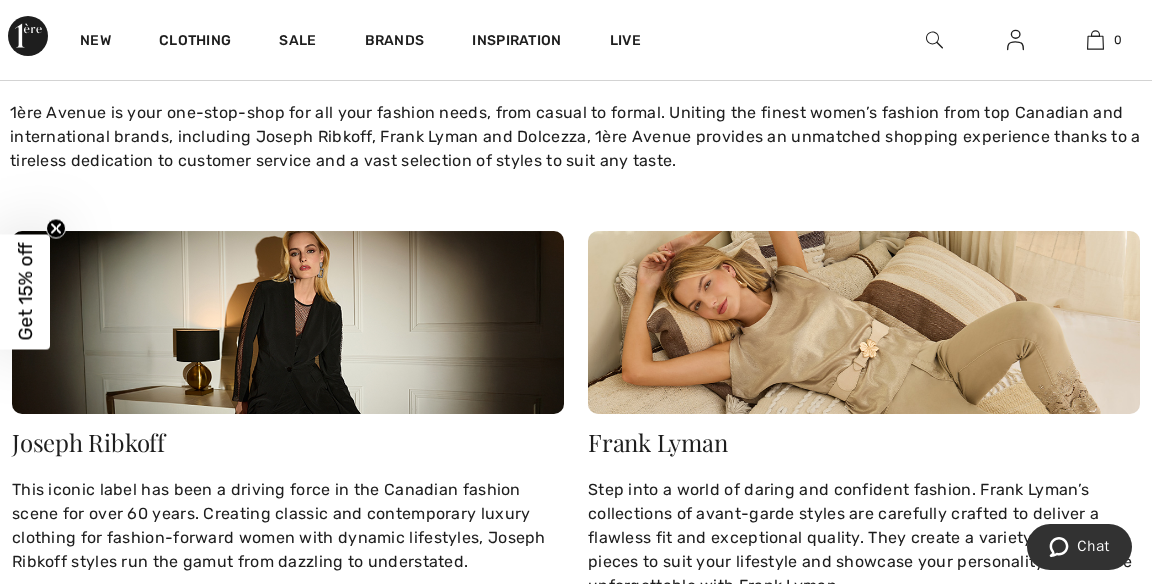 click on "Discover Joseph Ribkoff" at bounding box center (131, 625) 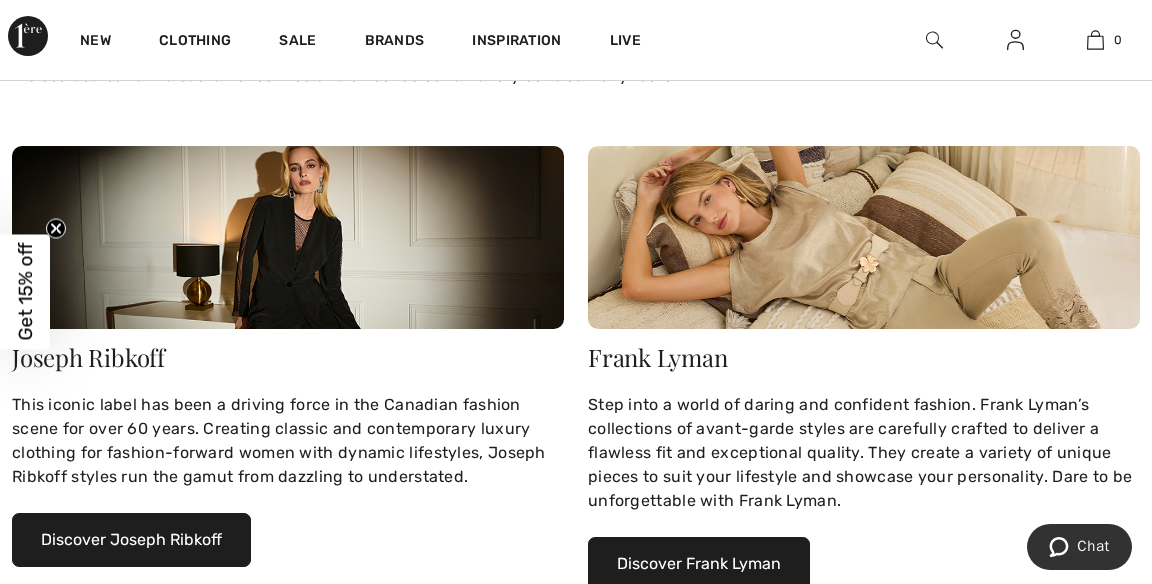 scroll, scrollTop: 332, scrollLeft: 0, axis: vertical 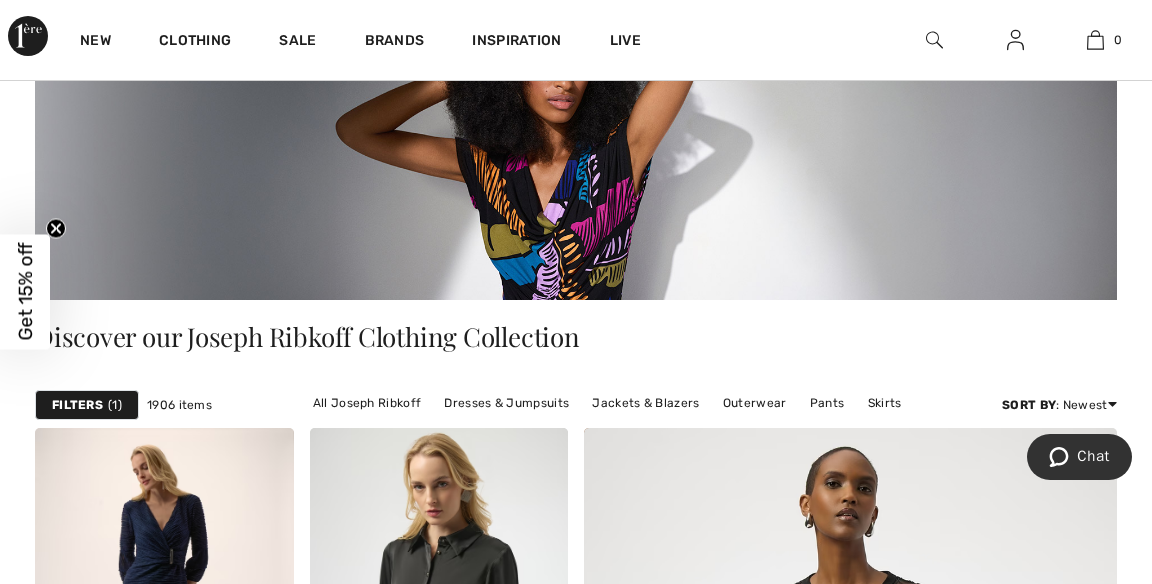 click on "Outerwear" at bounding box center (755, 403) 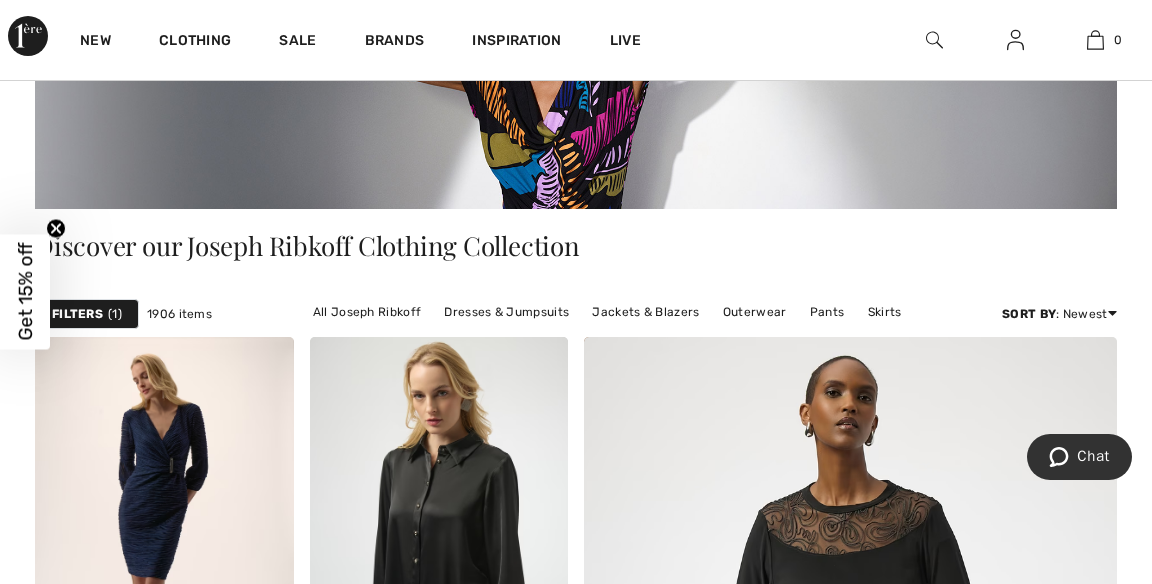 scroll, scrollTop: 383, scrollLeft: 0, axis: vertical 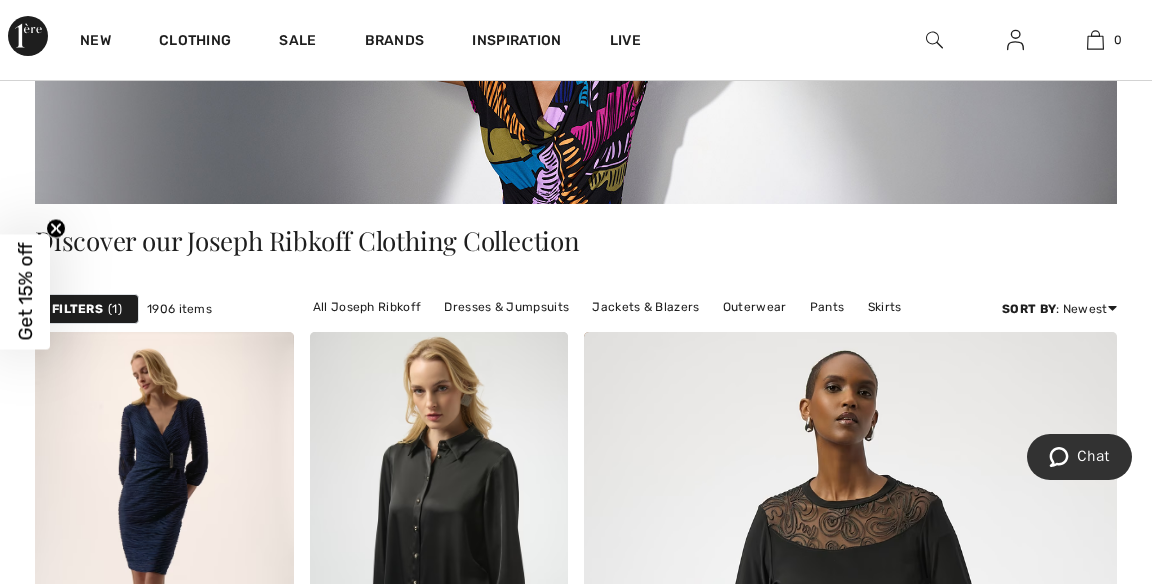 click on "Jackets & Blazers" at bounding box center (645, 307) 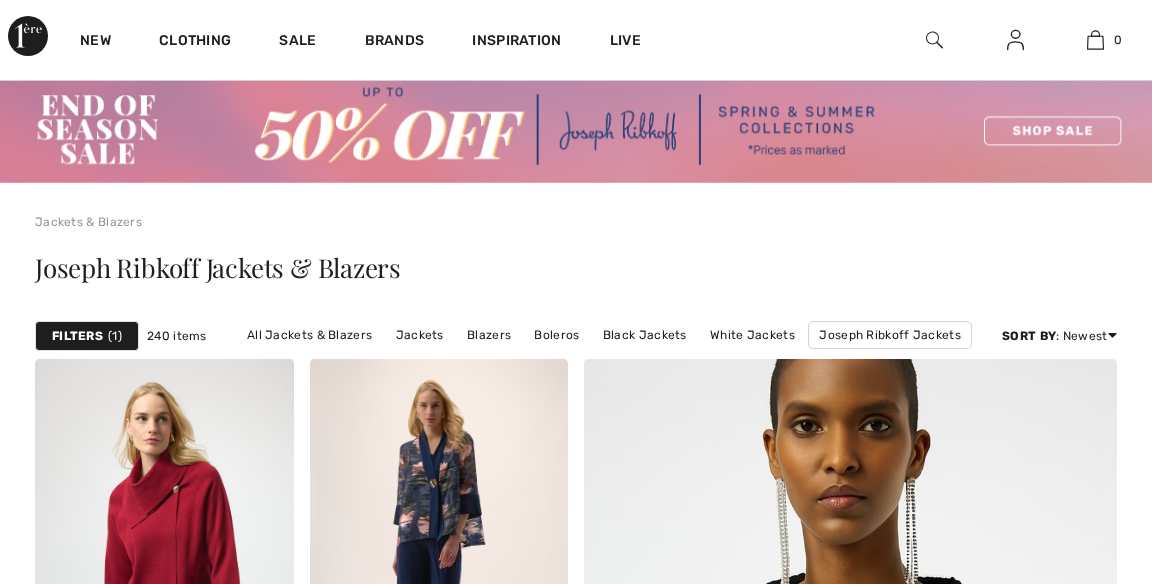 scroll, scrollTop: 118, scrollLeft: 0, axis: vertical 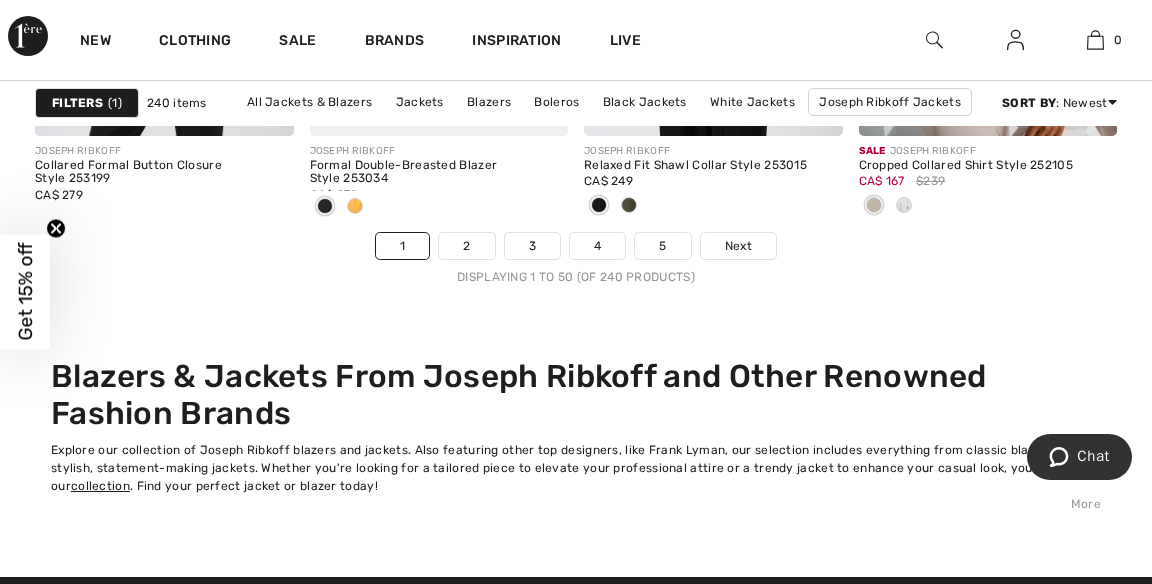 click on "Next" at bounding box center (738, 246) 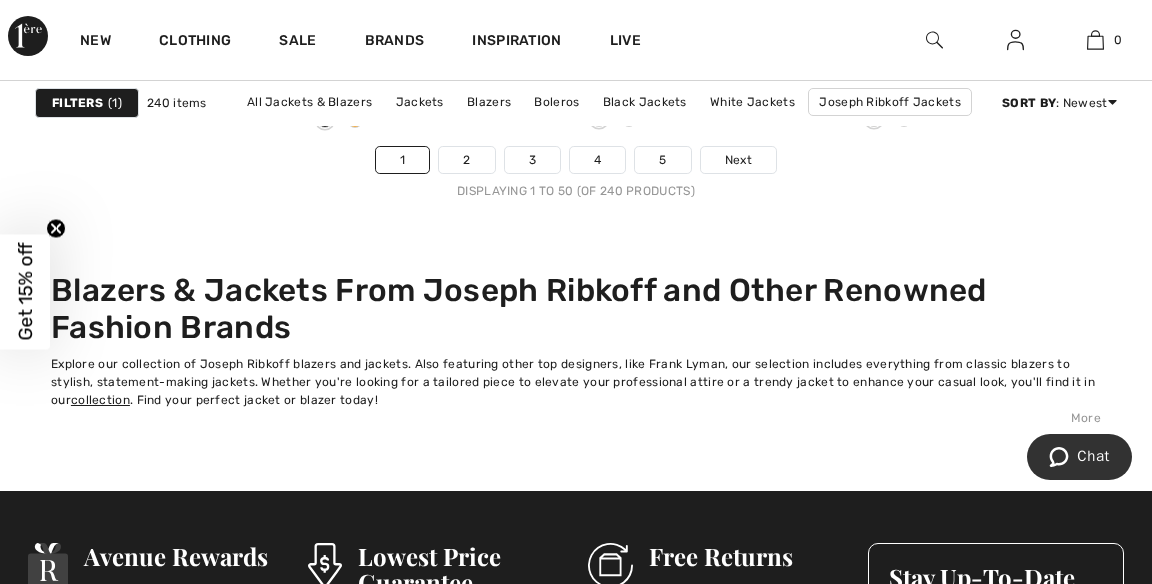 scroll, scrollTop: 7906, scrollLeft: 0, axis: vertical 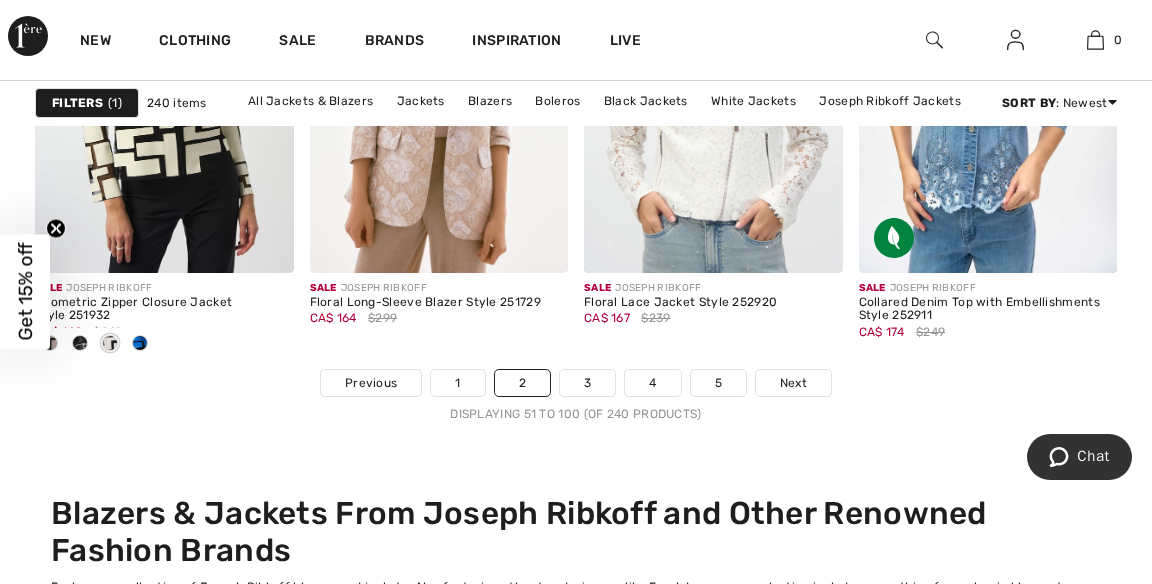 click on "Next" at bounding box center (793, 383) 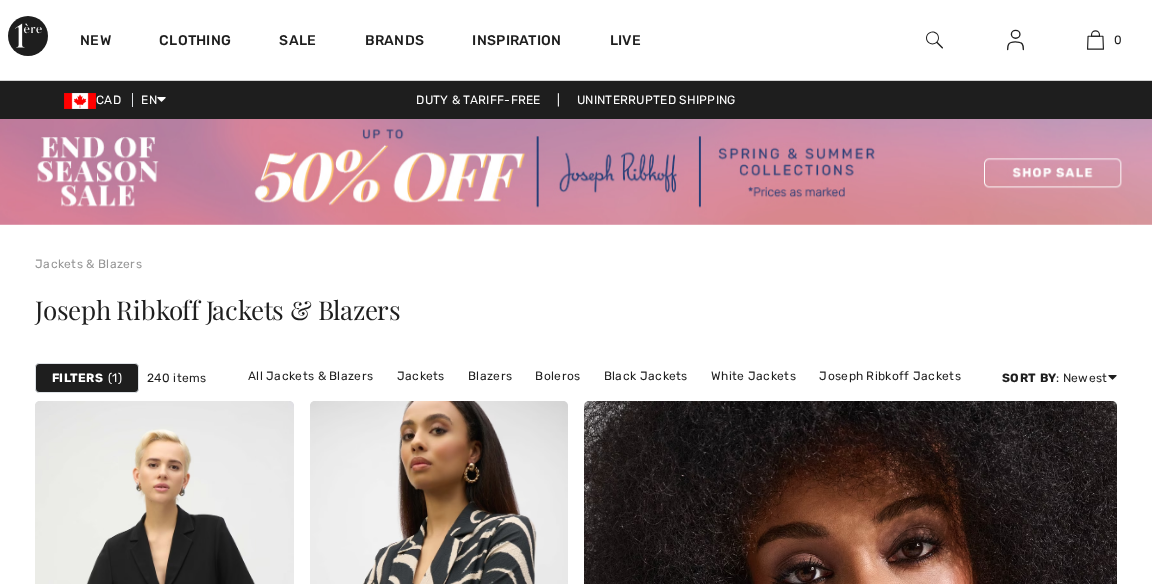 scroll, scrollTop: 0, scrollLeft: 0, axis: both 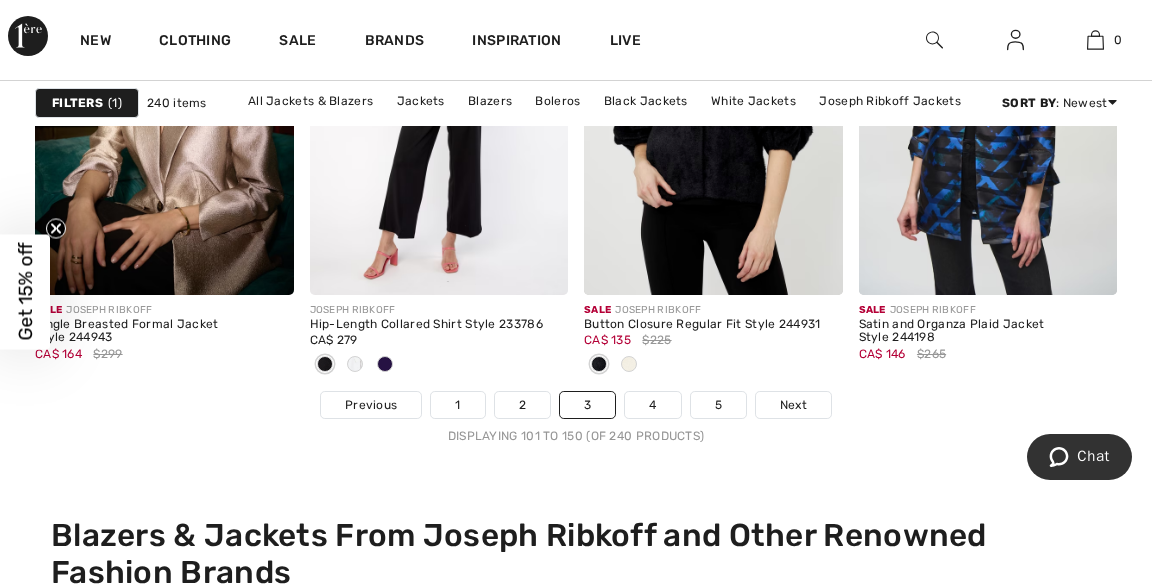 click on "Next" at bounding box center [793, 405] 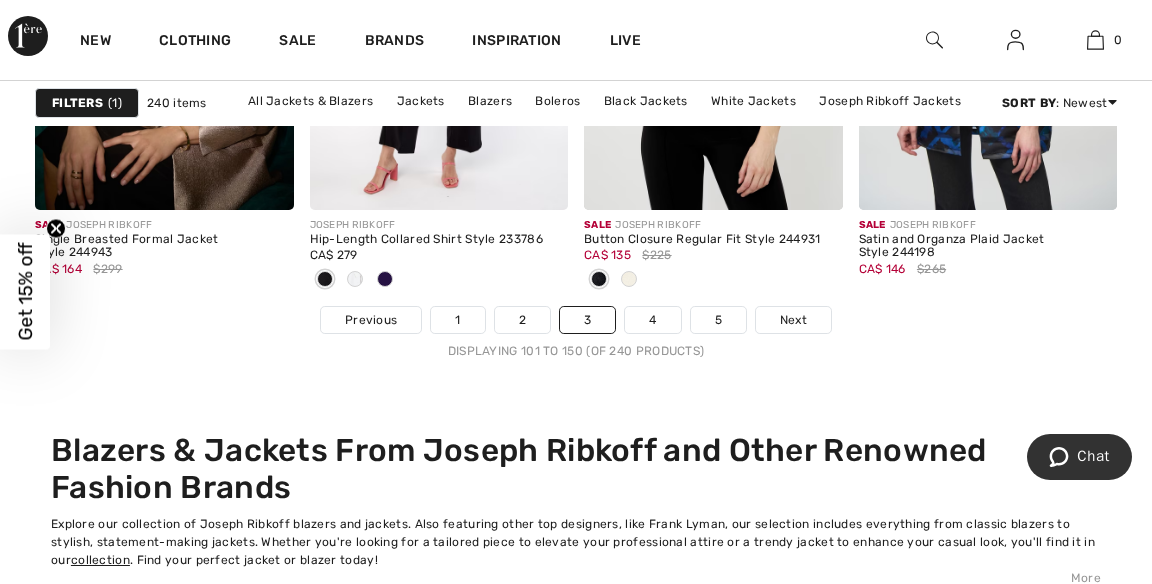 scroll, scrollTop: 7747, scrollLeft: 0, axis: vertical 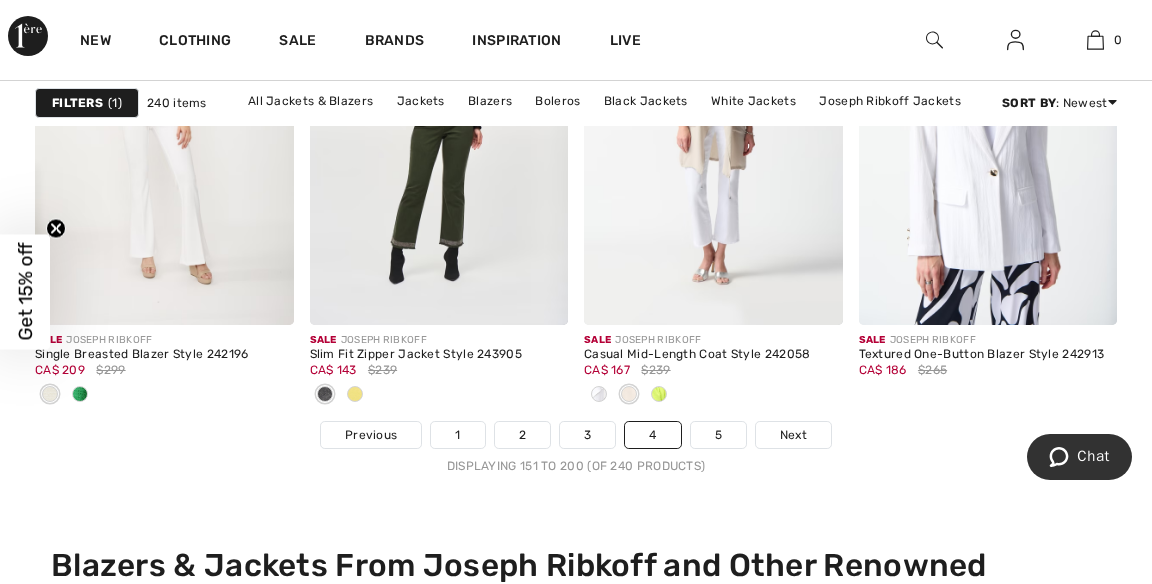 click on "Next" at bounding box center (793, 435) 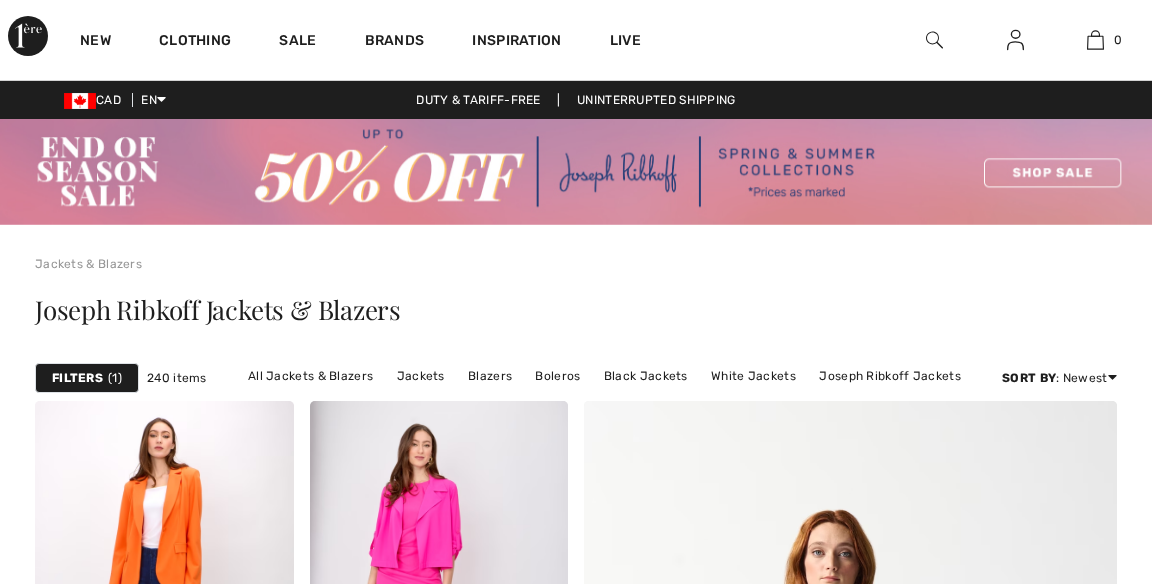 scroll, scrollTop: 244, scrollLeft: 0, axis: vertical 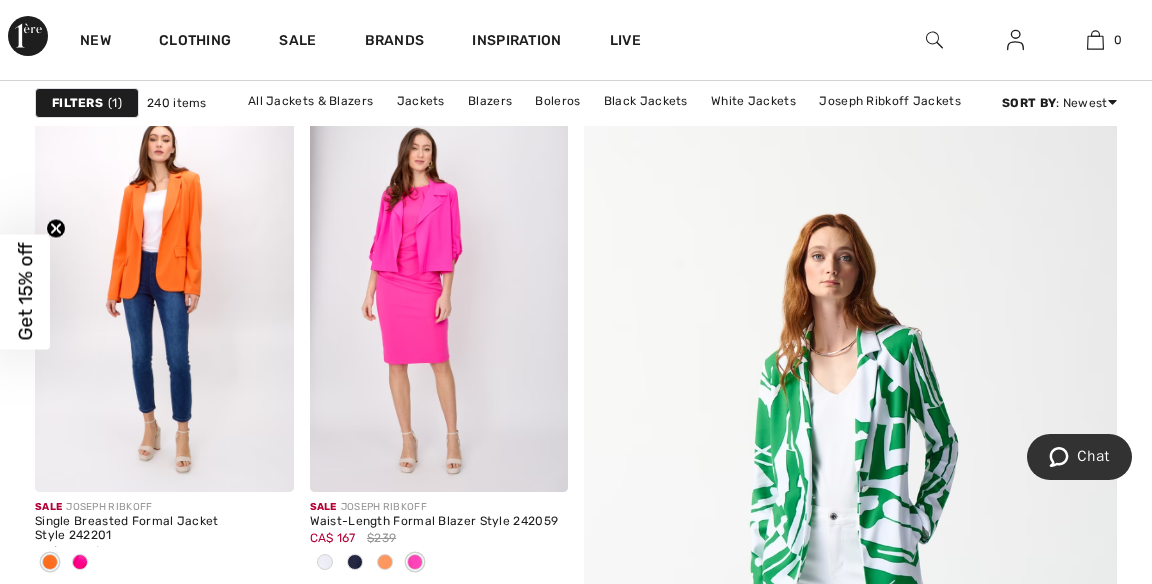 click at bounding box center [439, 299] 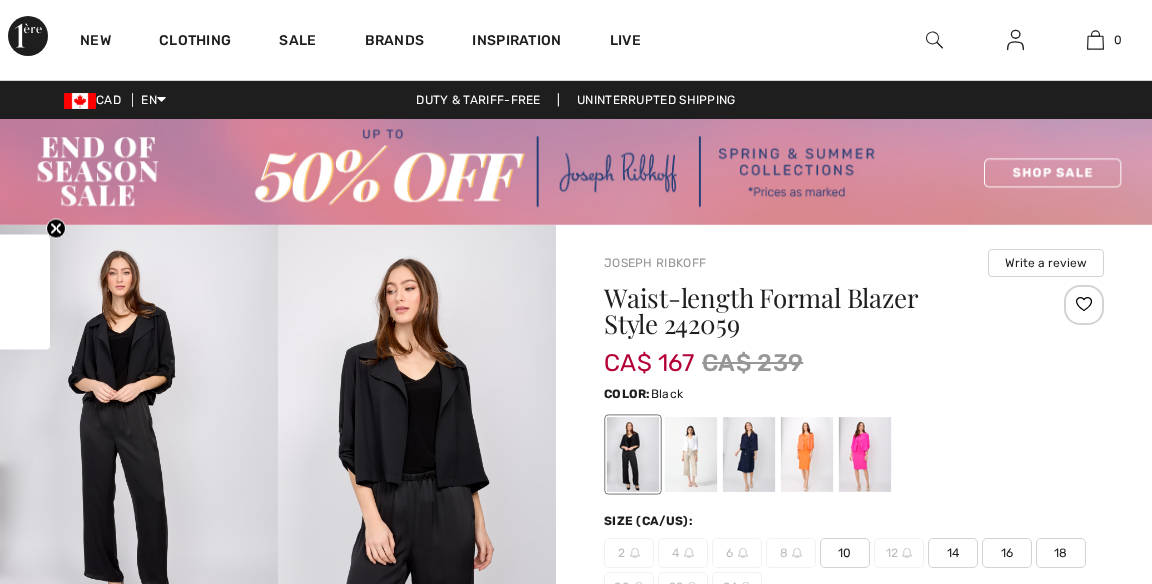 scroll, scrollTop: 183, scrollLeft: 0, axis: vertical 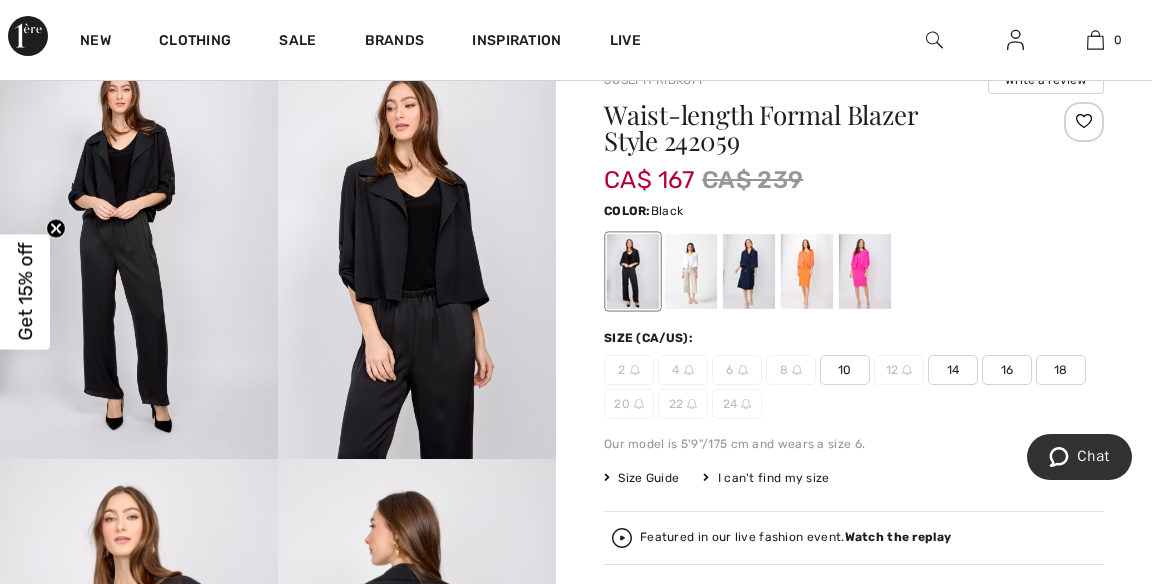 click at bounding box center (865, 271) 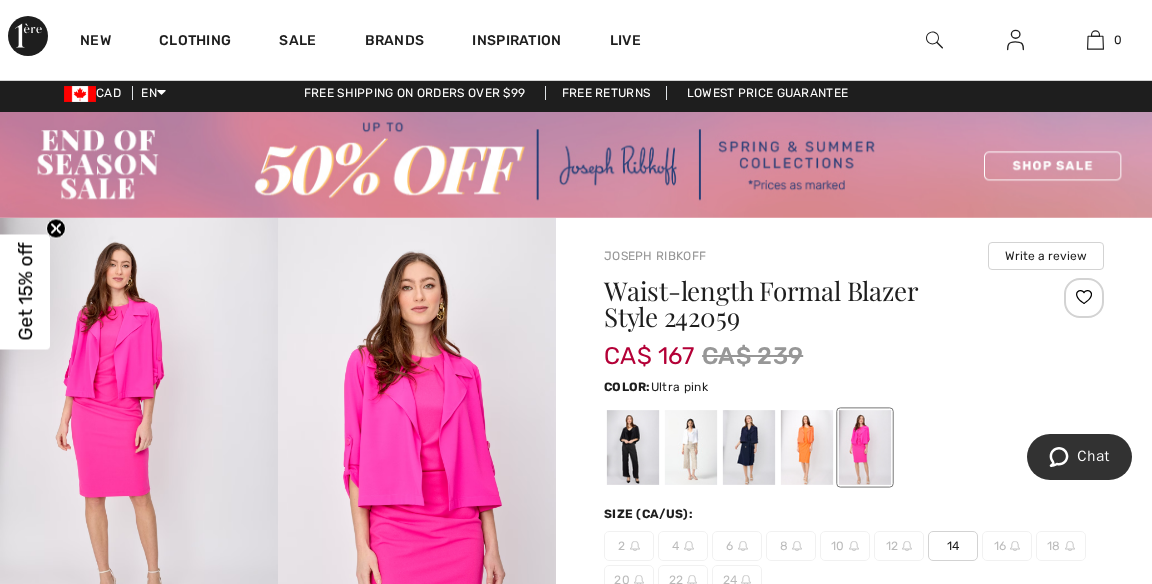 scroll, scrollTop: 0, scrollLeft: 0, axis: both 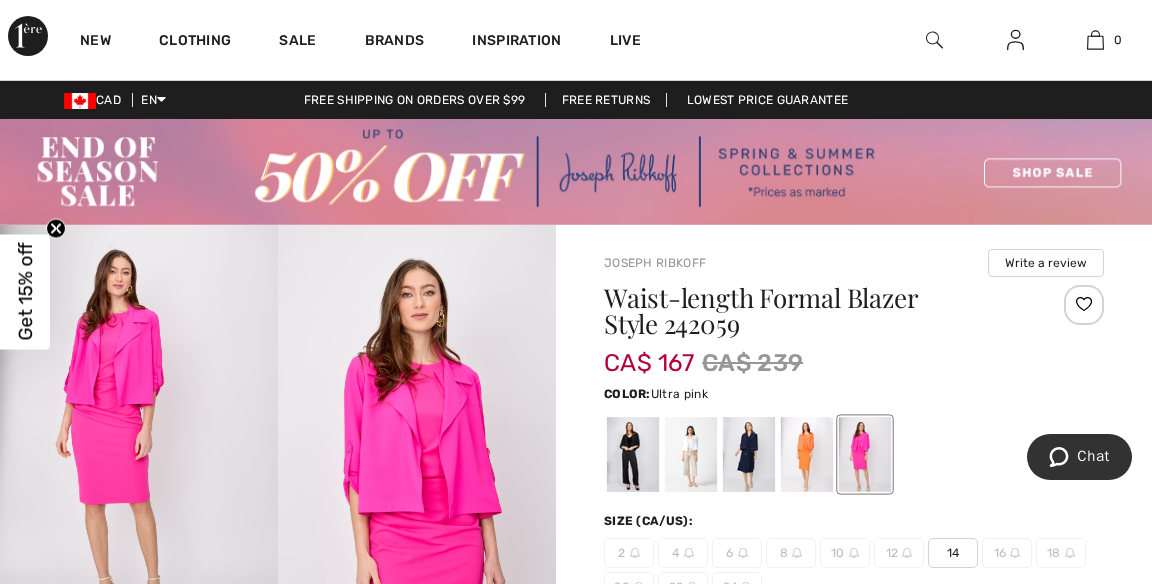 click at bounding box center (691, 454) 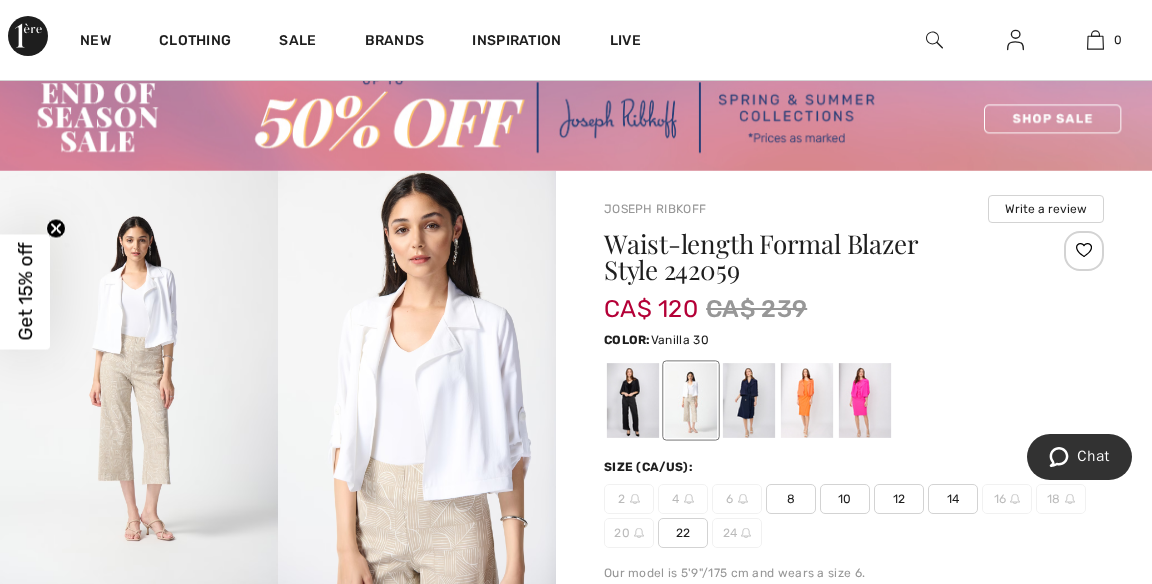 scroll, scrollTop: 68, scrollLeft: 0, axis: vertical 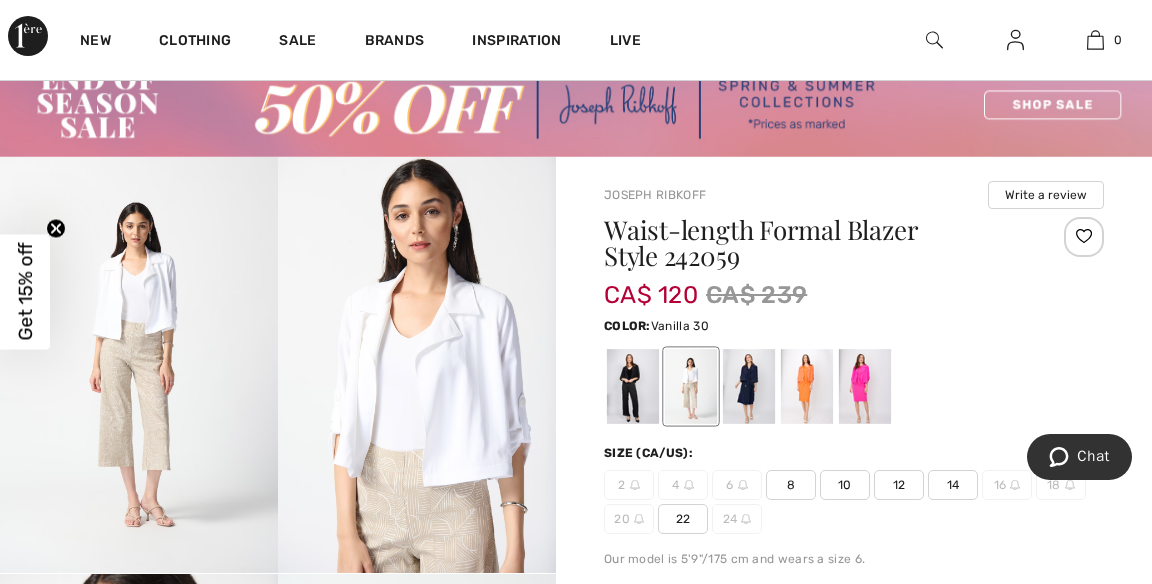 click at bounding box center (807, 386) 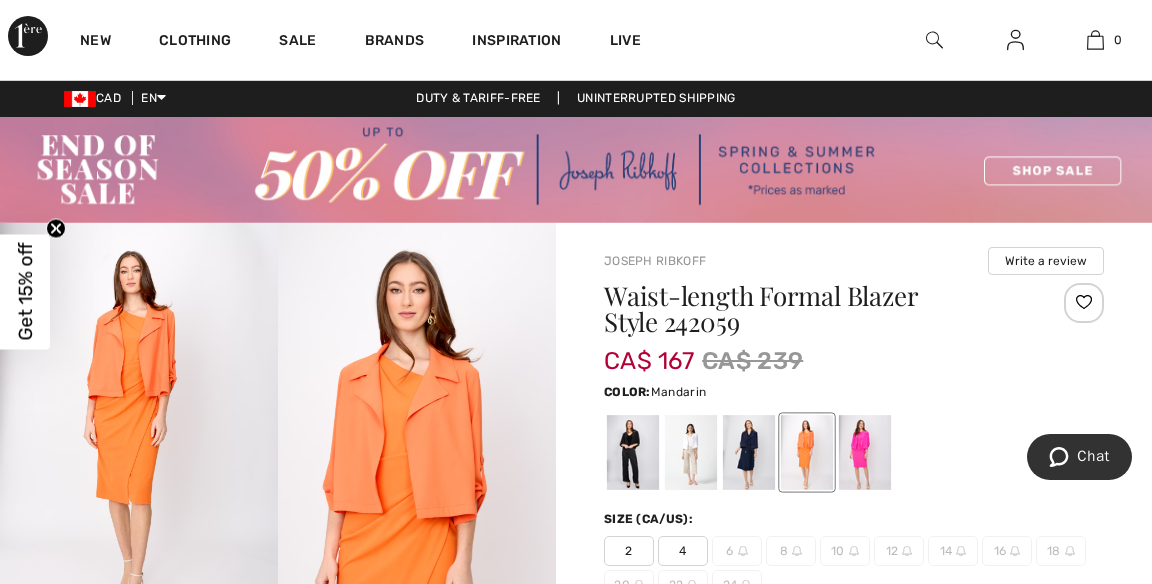 scroll, scrollTop: 0, scrollLeft: 0, axis: both 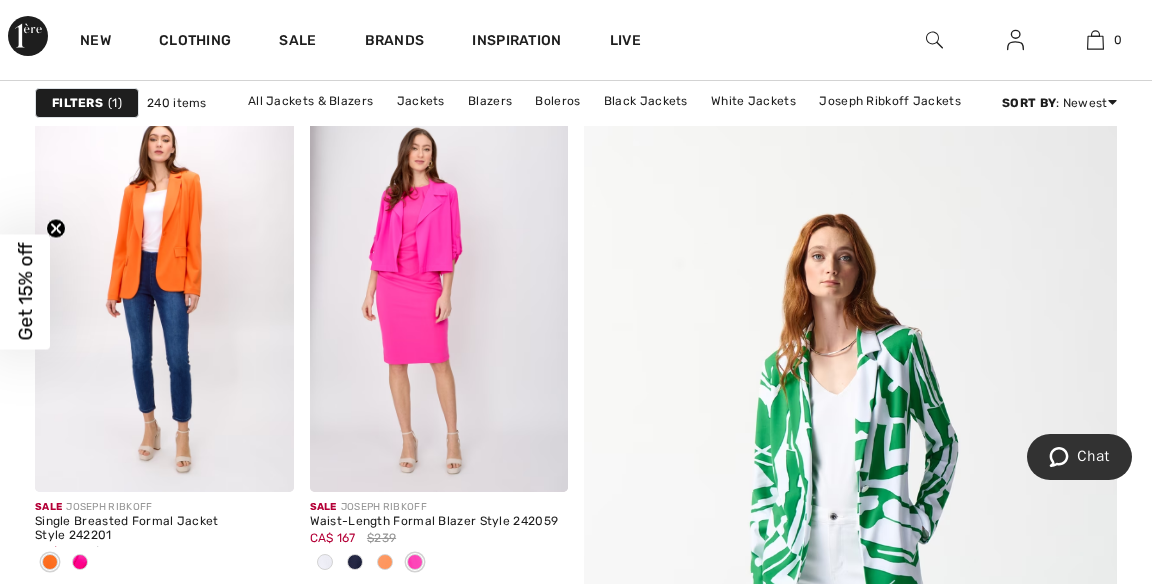 click on "Brands" at bounding box center [395, 42] 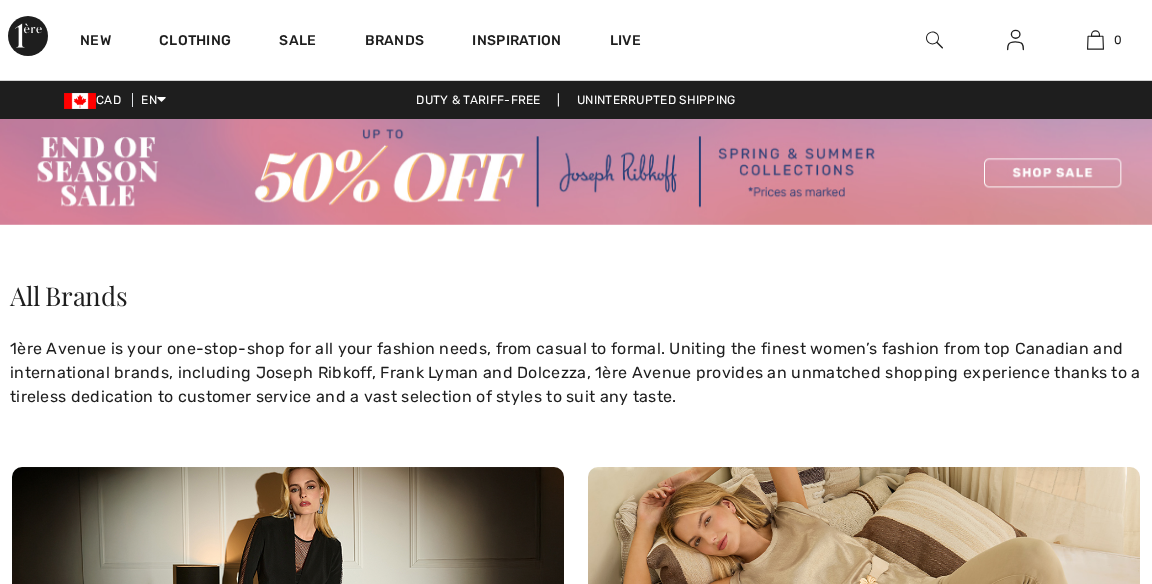 scroll, scrollTop: 0, scrollLeft: 0, axis: both 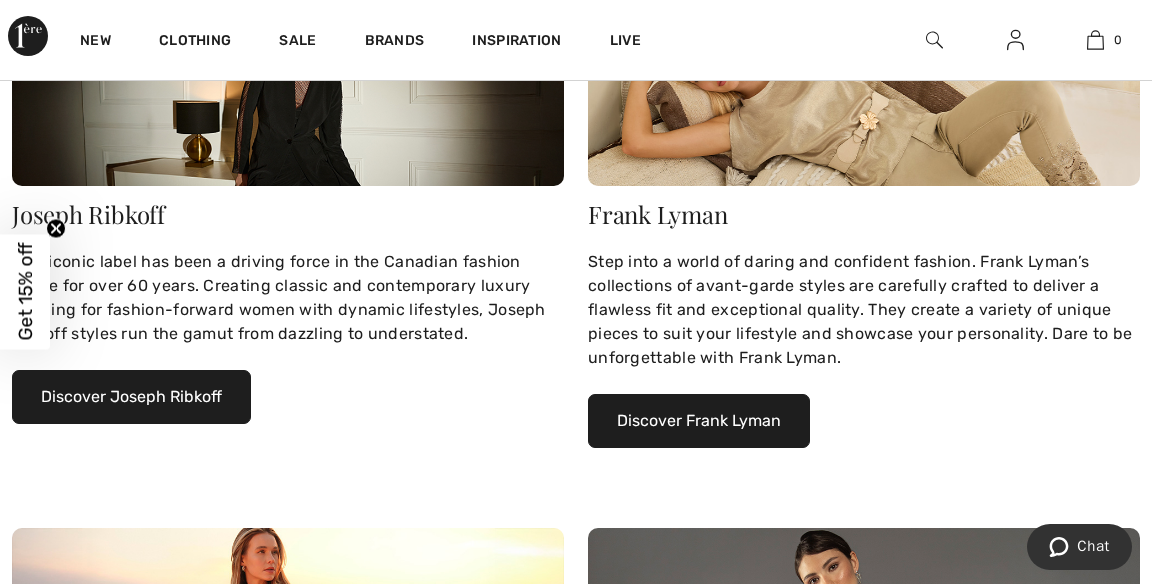 click on "Discover Joseph Ribkoff" at bounding box center [131, 397] 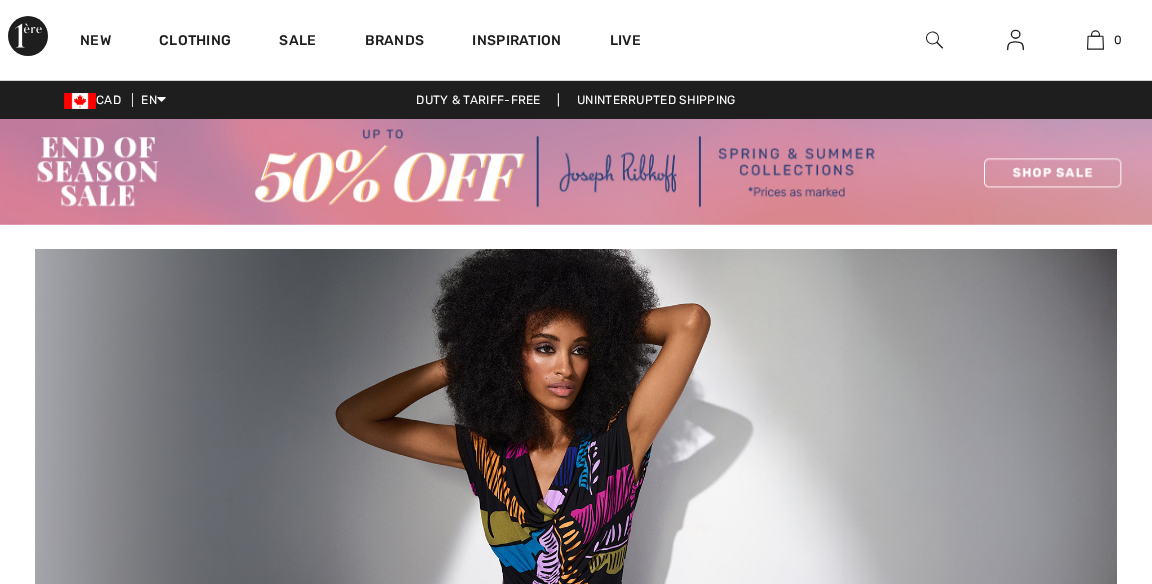 scroll, scrollTop: 0, scrollLeft: 0, axis: both 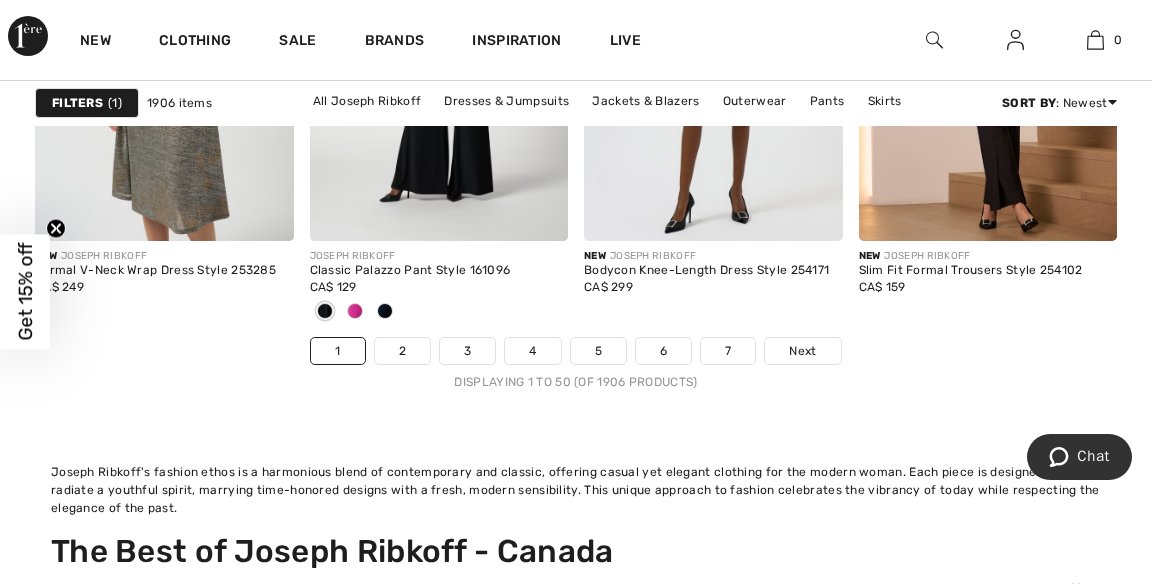 click on "Next" at bounding box center [802, 351] 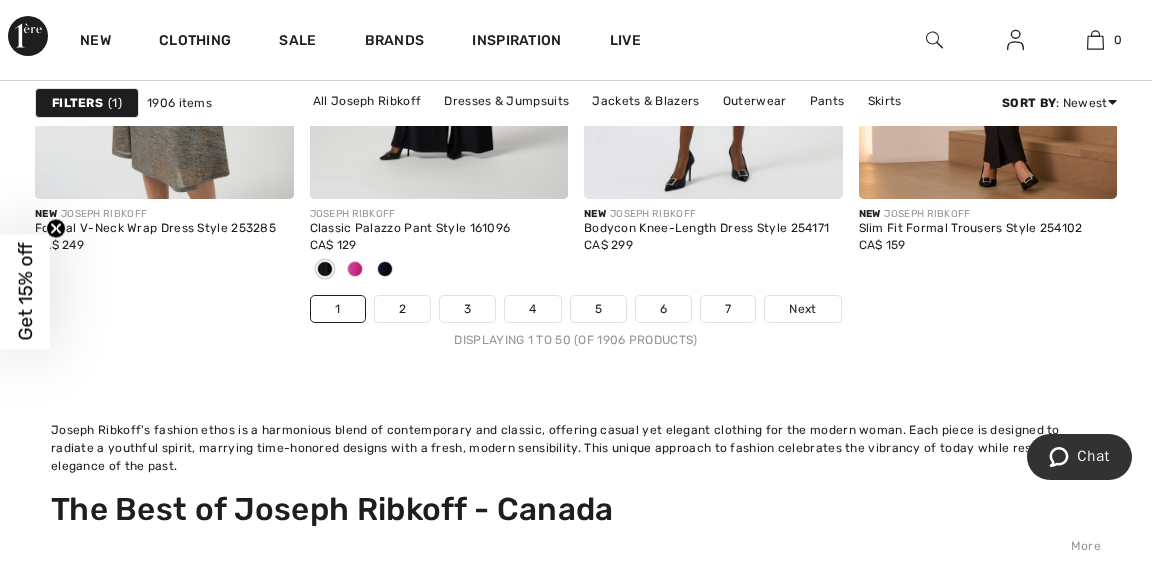 scroll, scrollTop: 8115, scrollLeft: 0, axis: vertical 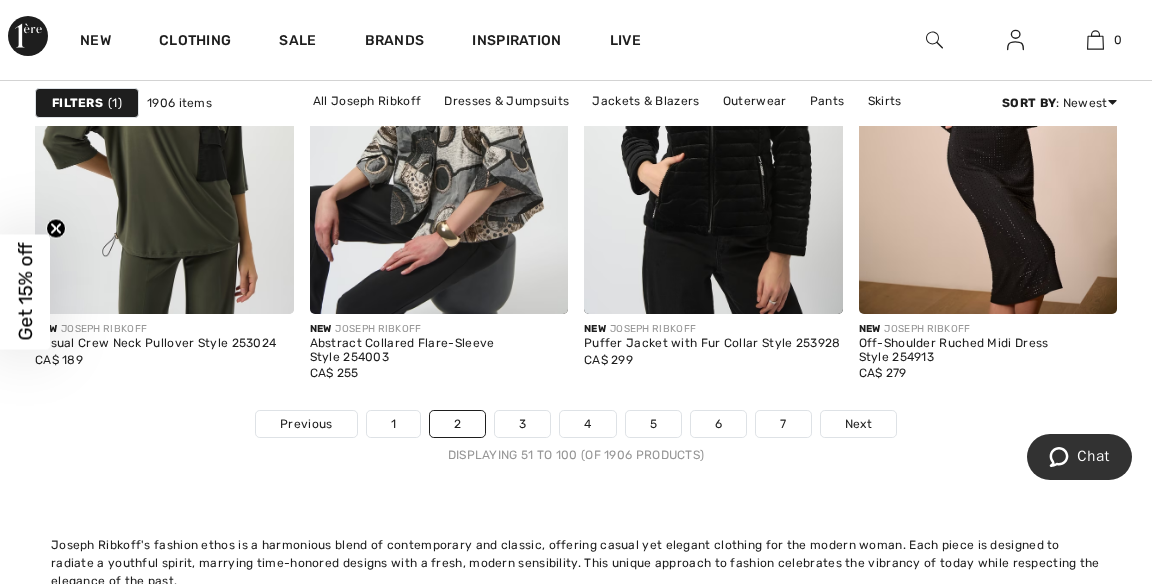 click on "Next" at bounding box center [858, 424] 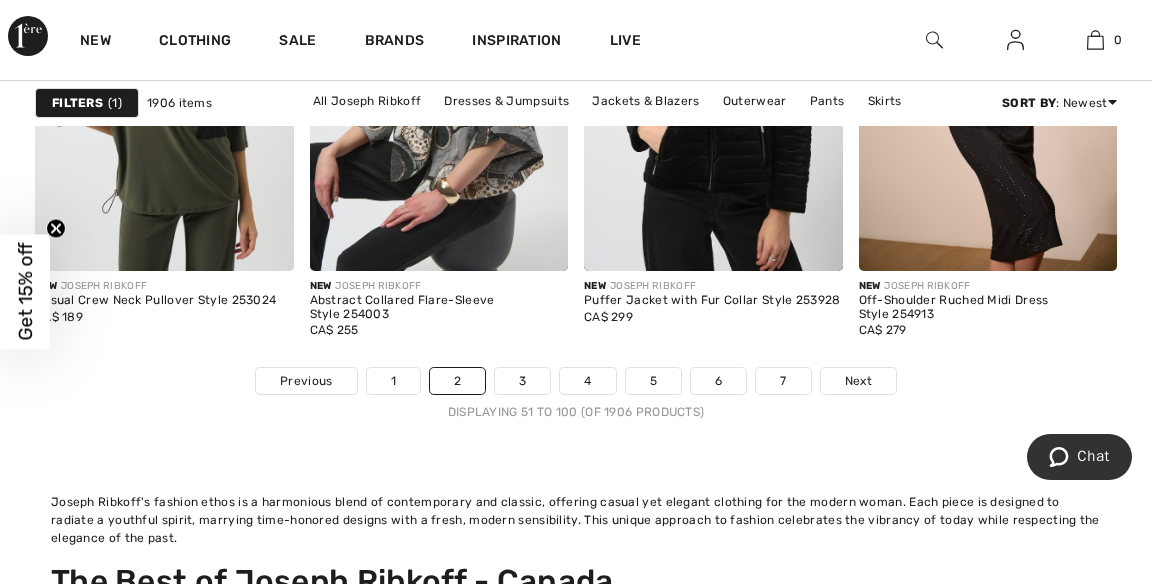 scroll, scrollTop: 8042, scrollLeft: 0, axis: vertical 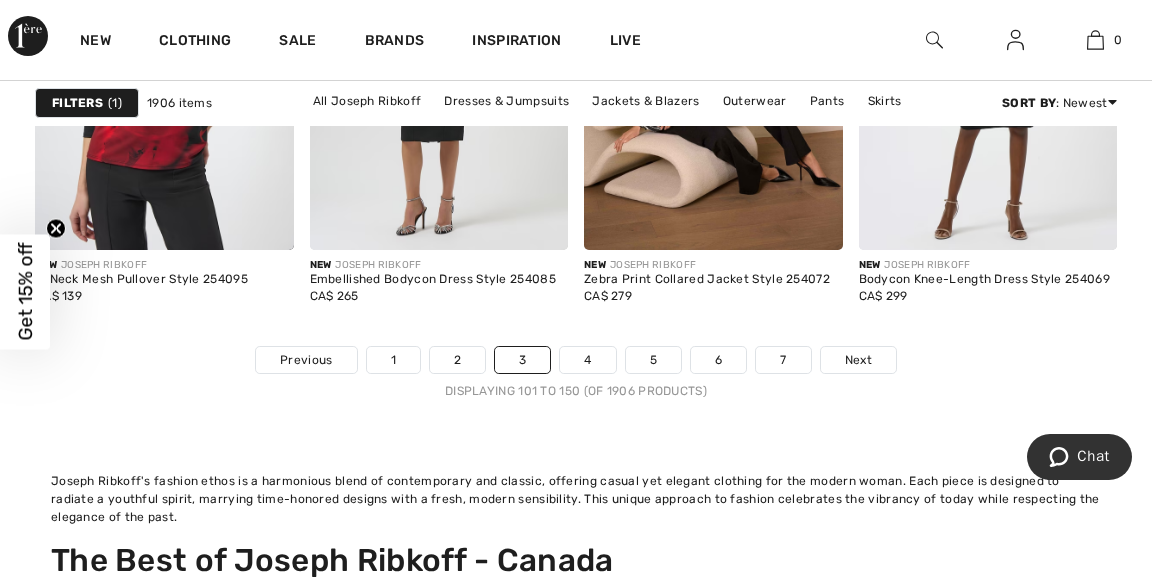 click on "Next" at bounding box center (858, 360) 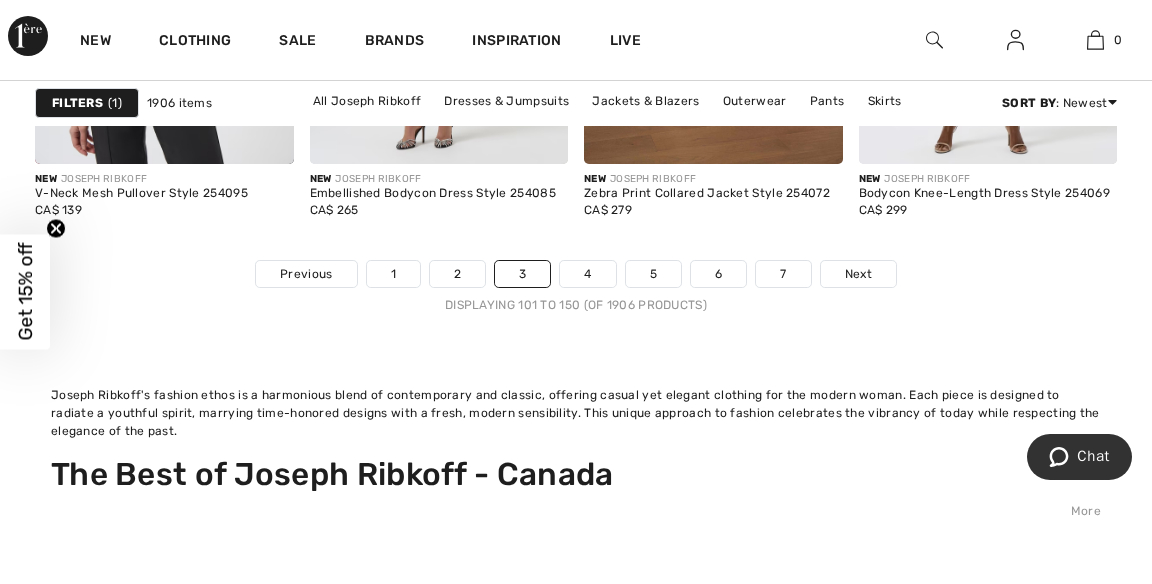 scroll, scrollTop: 8106, scrollLeft: 0, axis: vertical 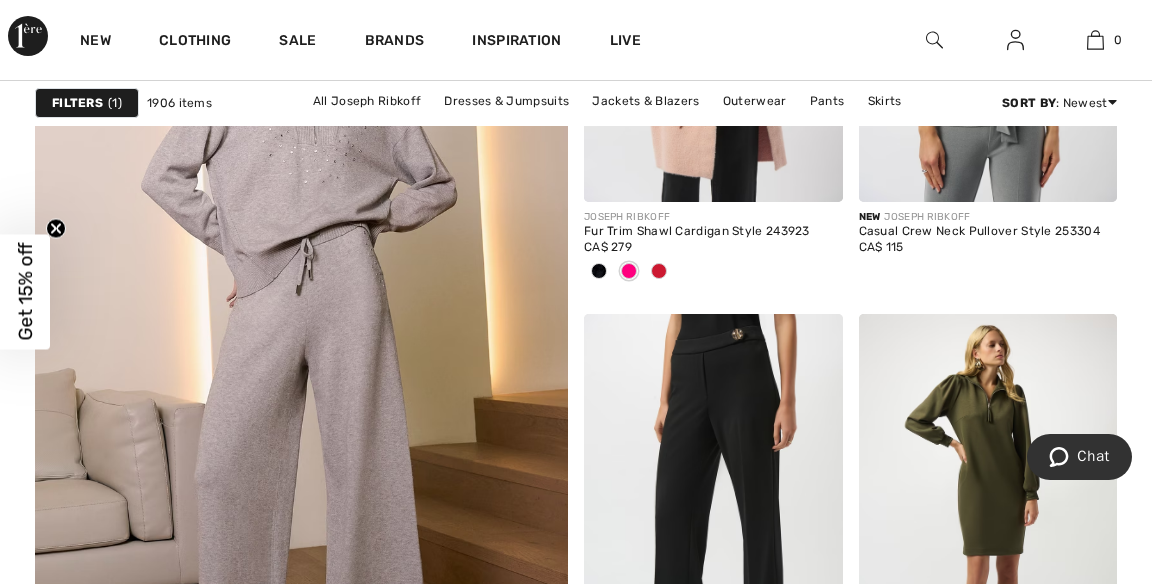 click at bounding box center (302, 293) 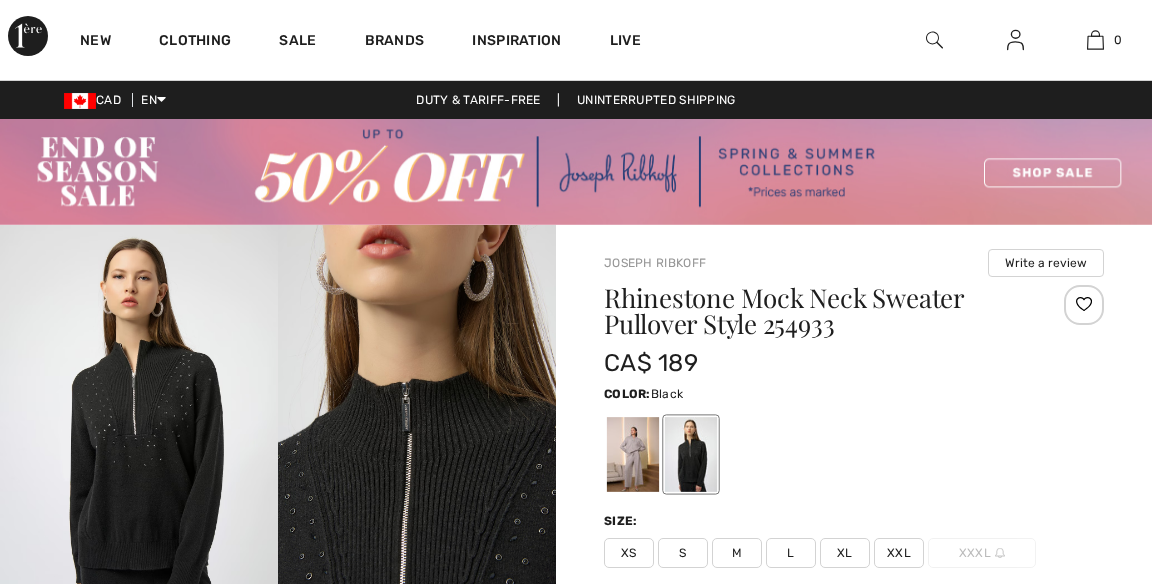 scroll, scrollTop: 0, scrollLeft: 0, axis: both 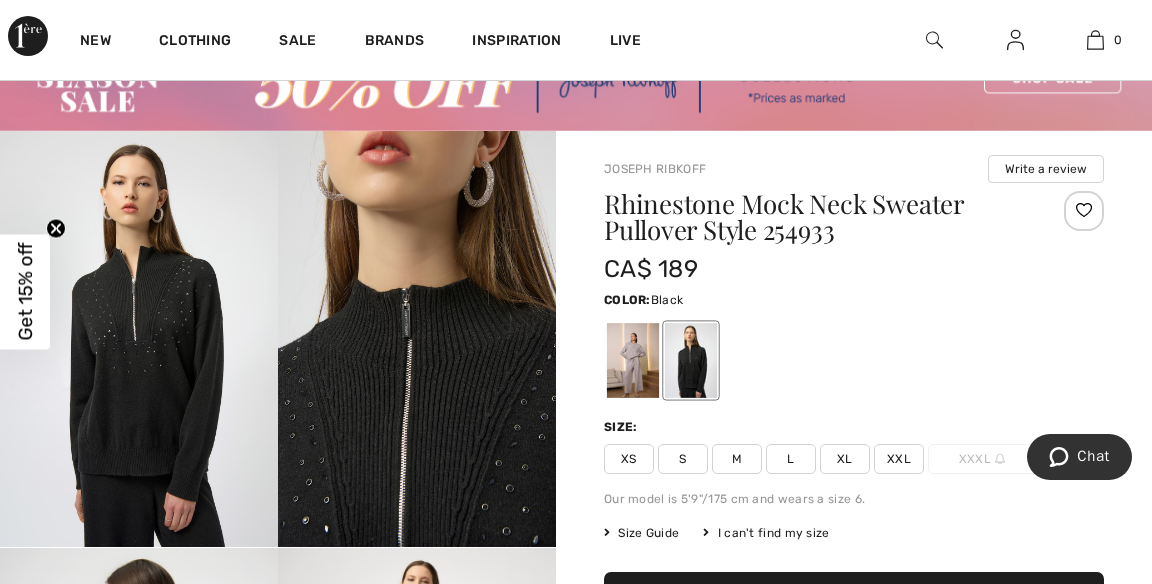 click at bounding box center [633, 360] 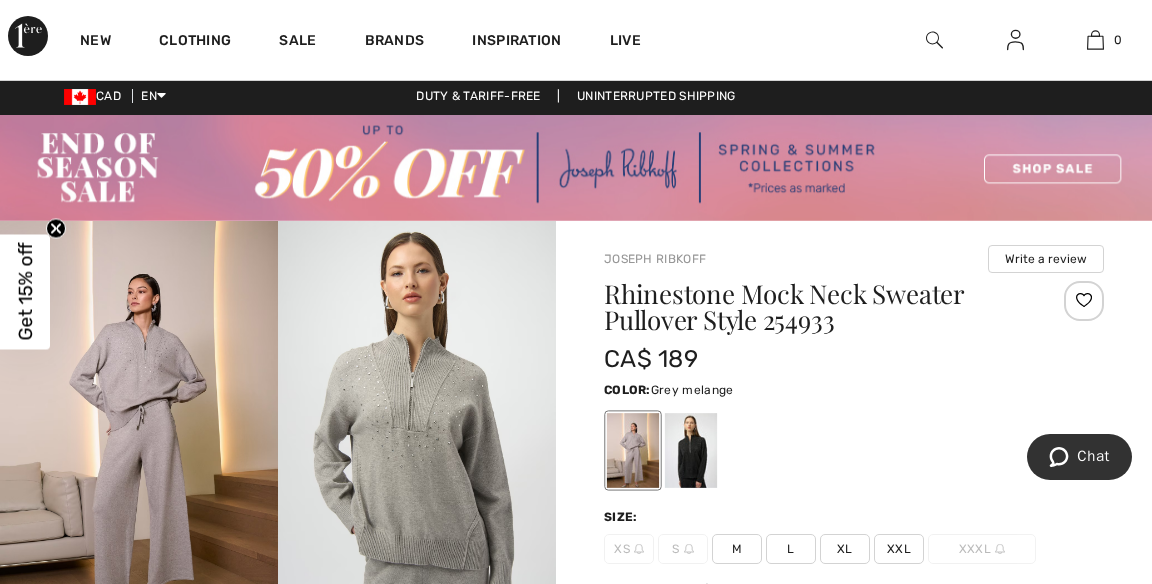 scroll, scrollTop: 0, scrollLeft: 0, axis: both 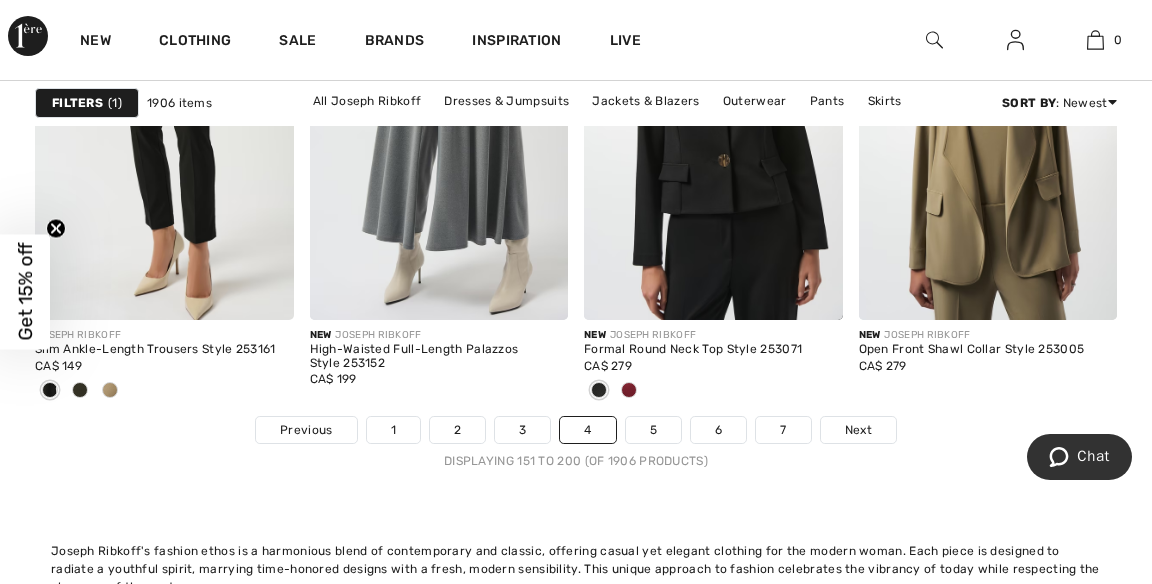 click on "Next" at bounding box center (858, 430) 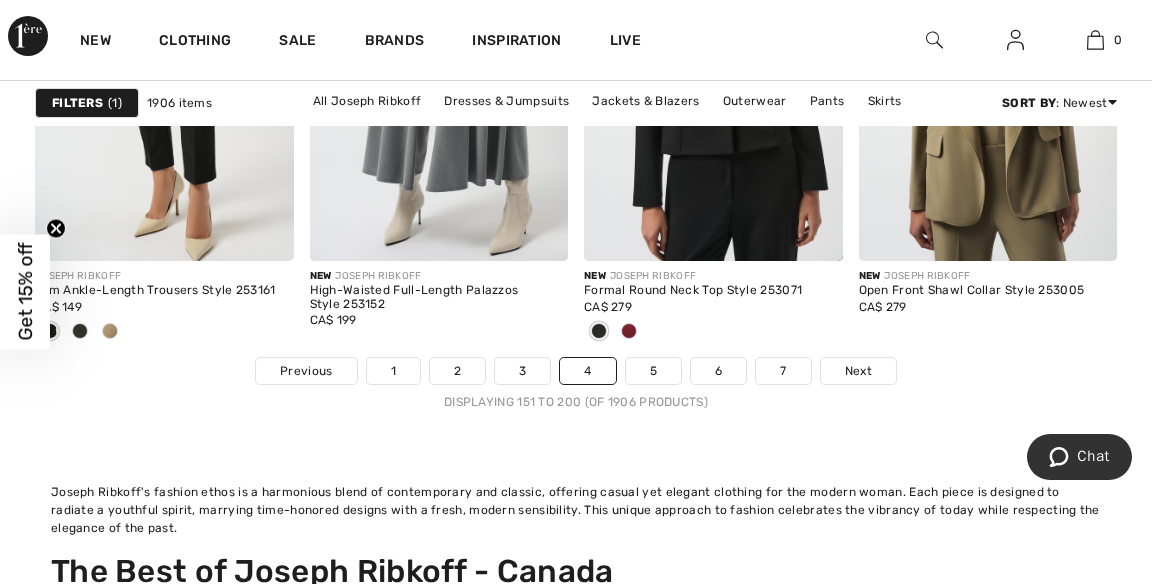 scroll, scrollTop: 8036, scrollLeft: 0, axis: vertical 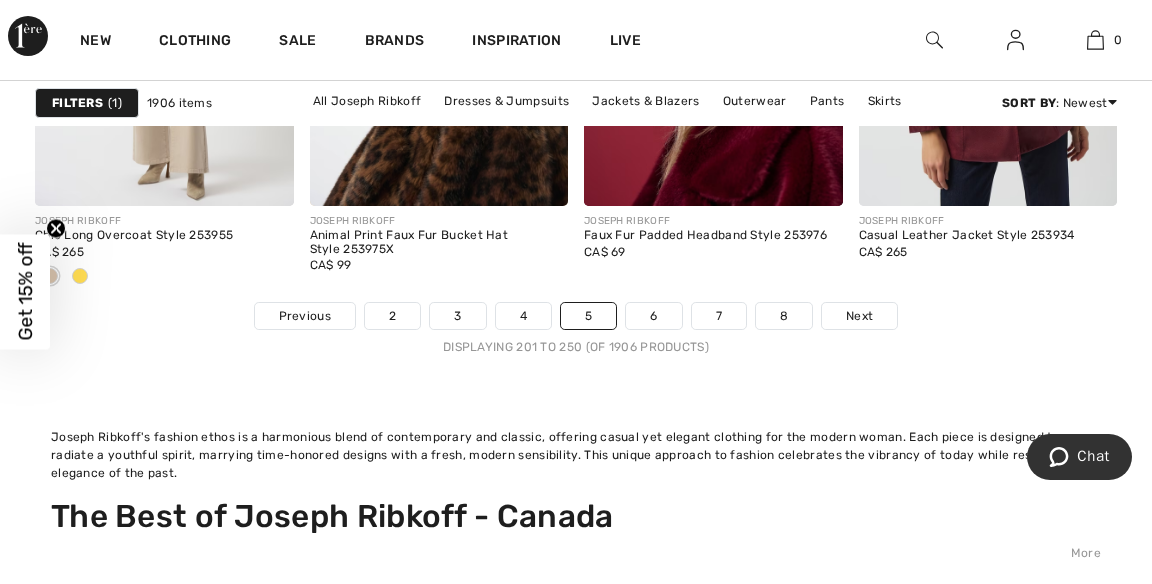 click on "Next" at bounding box center [859, 316] 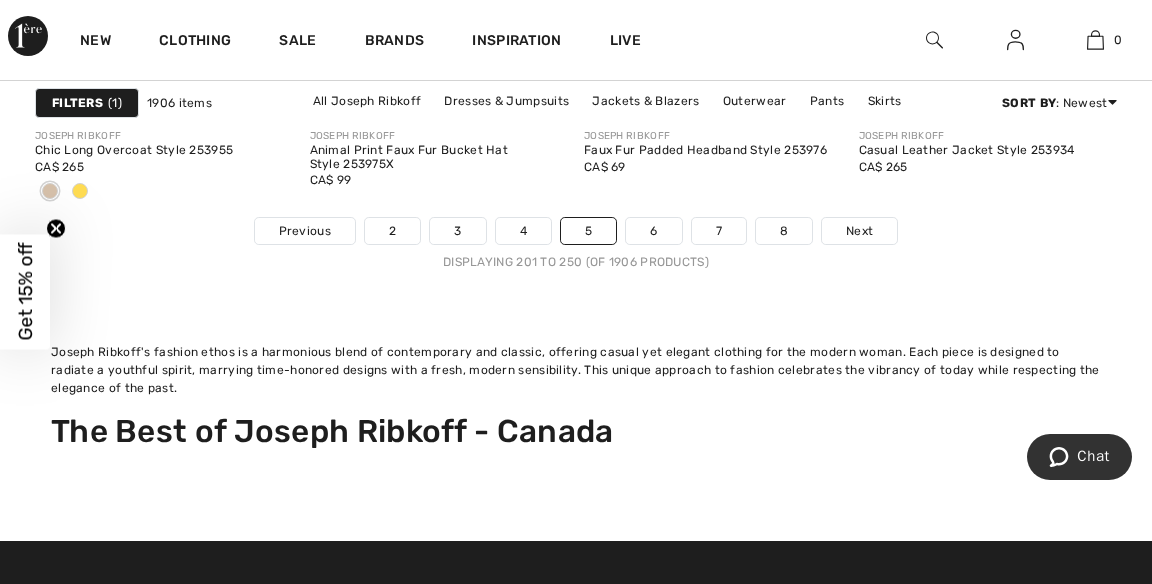 scroll, scrollTop: 8150, scrollLeft: 0, axis: vertical 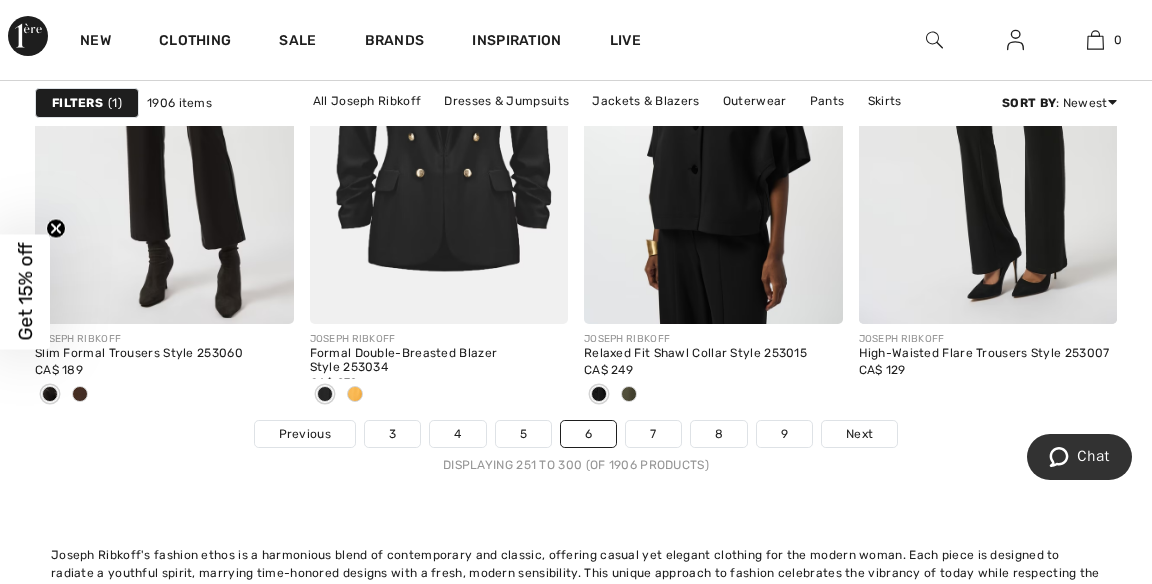 click on "Next" at bounding box center (859, 434) 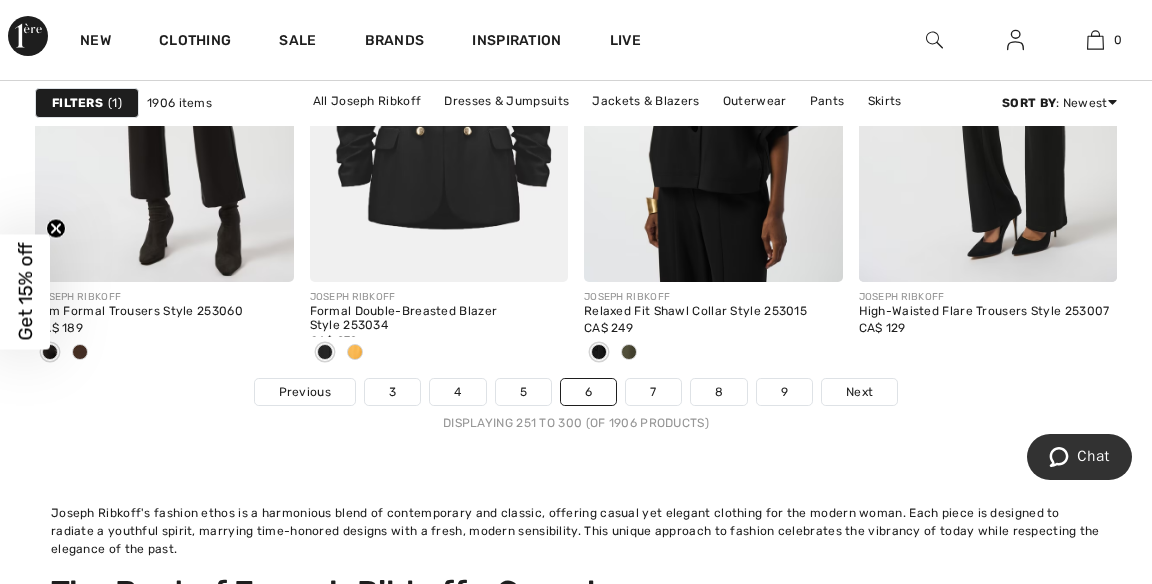scroll, scrollTop: 8032, scrollLeft: 0, axis: vertical 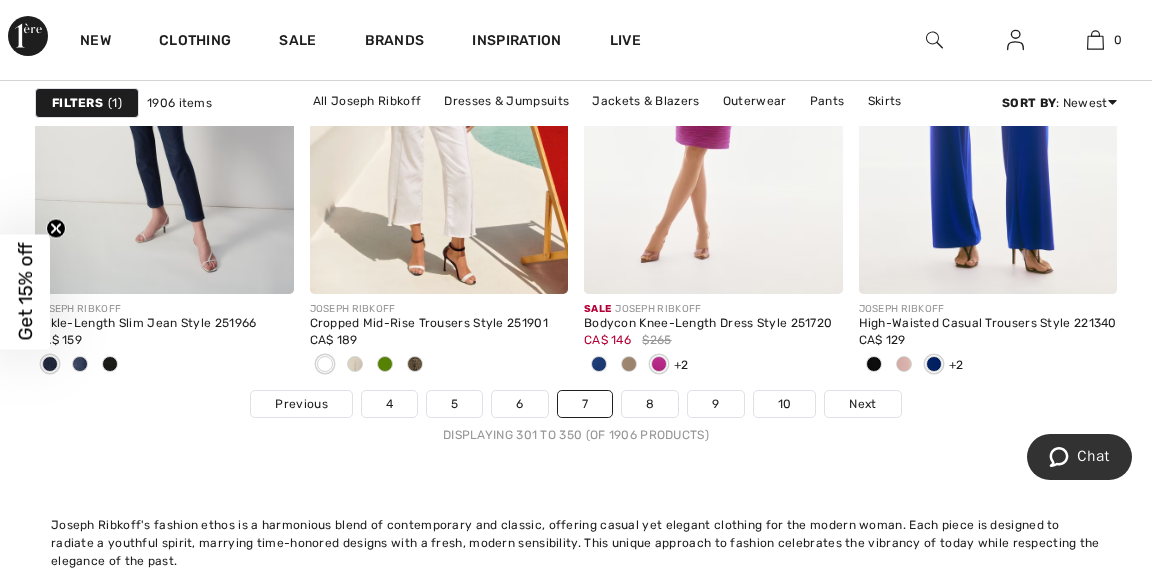 click on "Next" at bounding box center [862, 404] 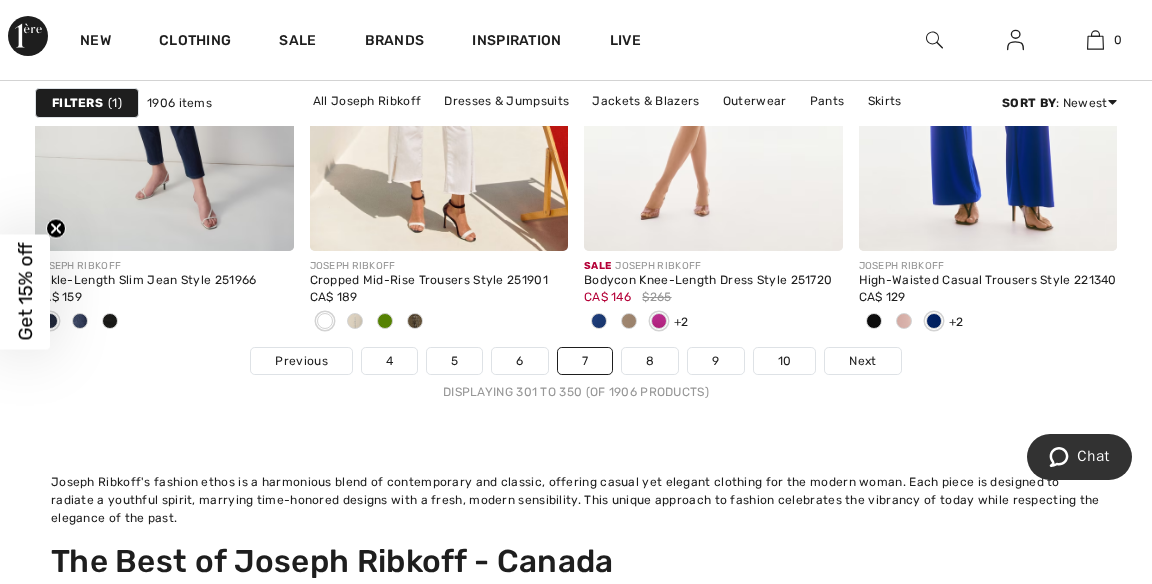 scroll, scrollTop: 8062, scrollLeft: 0, axis: vertical 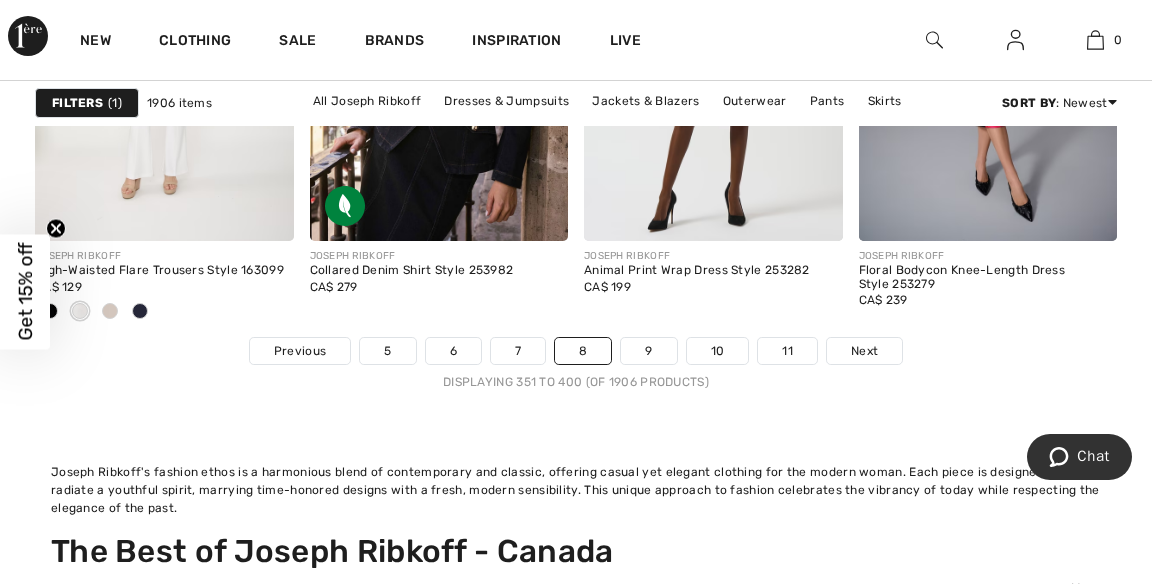 click on "Next" at bounding box center [864, 351] 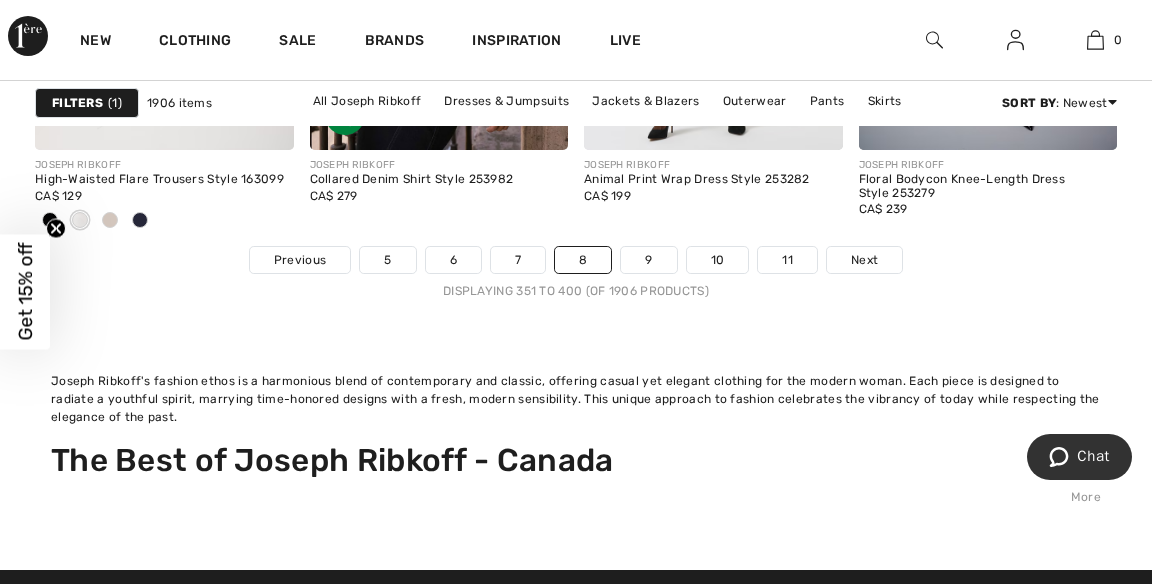 scroll, scrollTop: 8115, scrollLeft: 0, axis: vertical 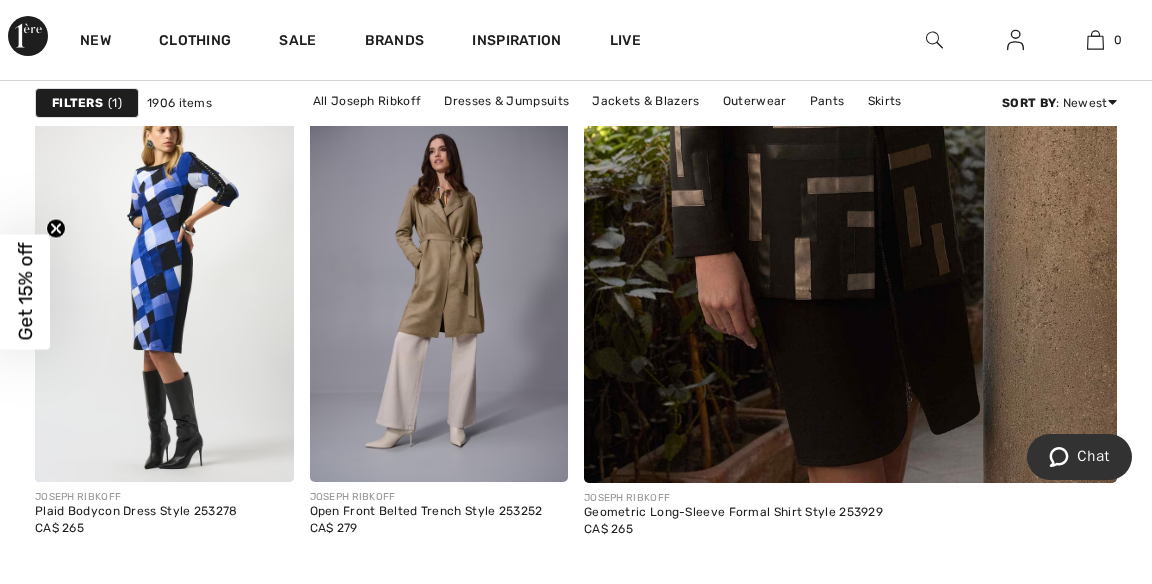 click at bounding box center [439, 288] 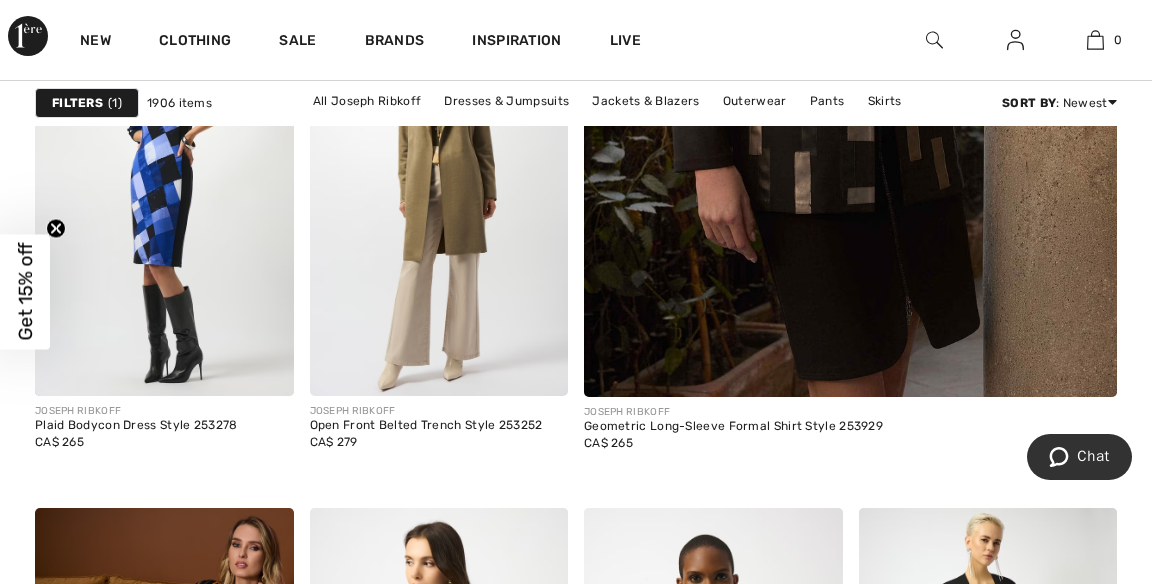 scroll, scrollTop: 1216, scrollLeft: 0, axis: vertical 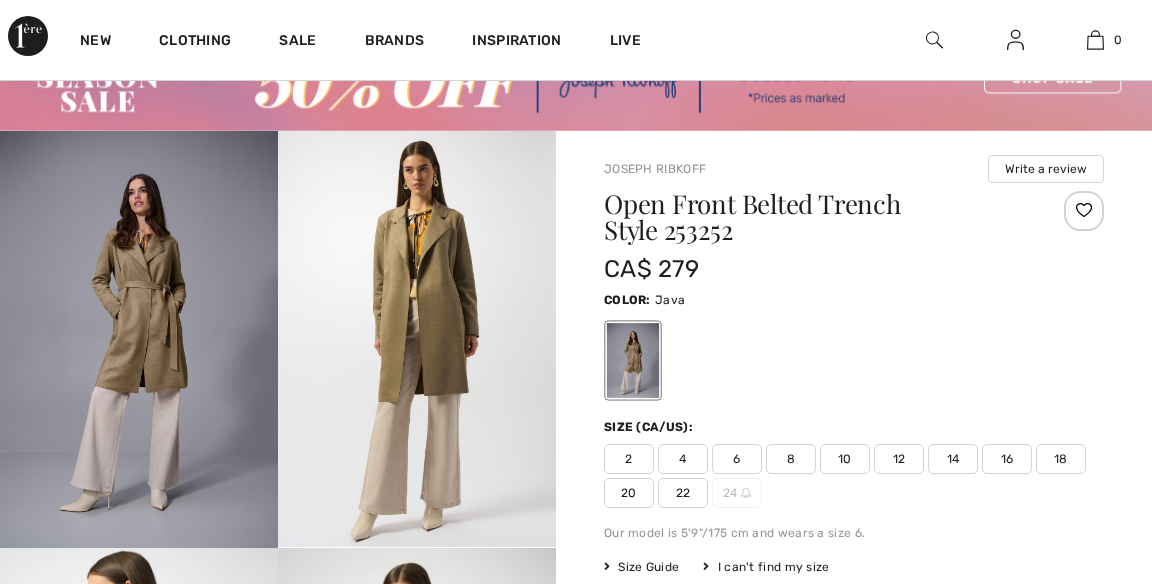 click at bounding box center (1084, 211) 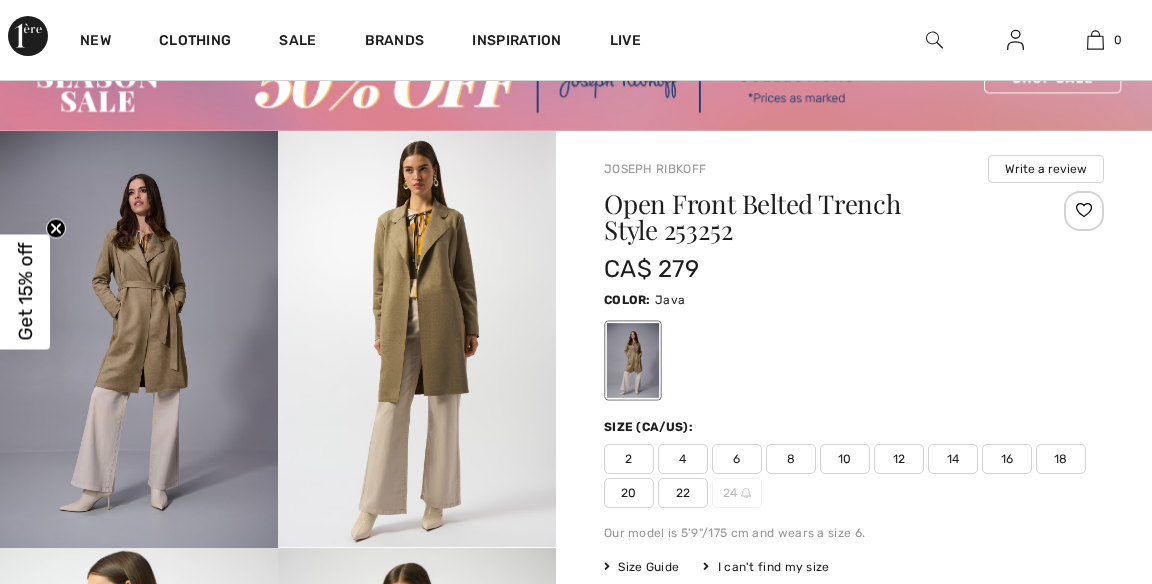 scroll, scrollTop: 0, scrollLeft: 0, axis: both 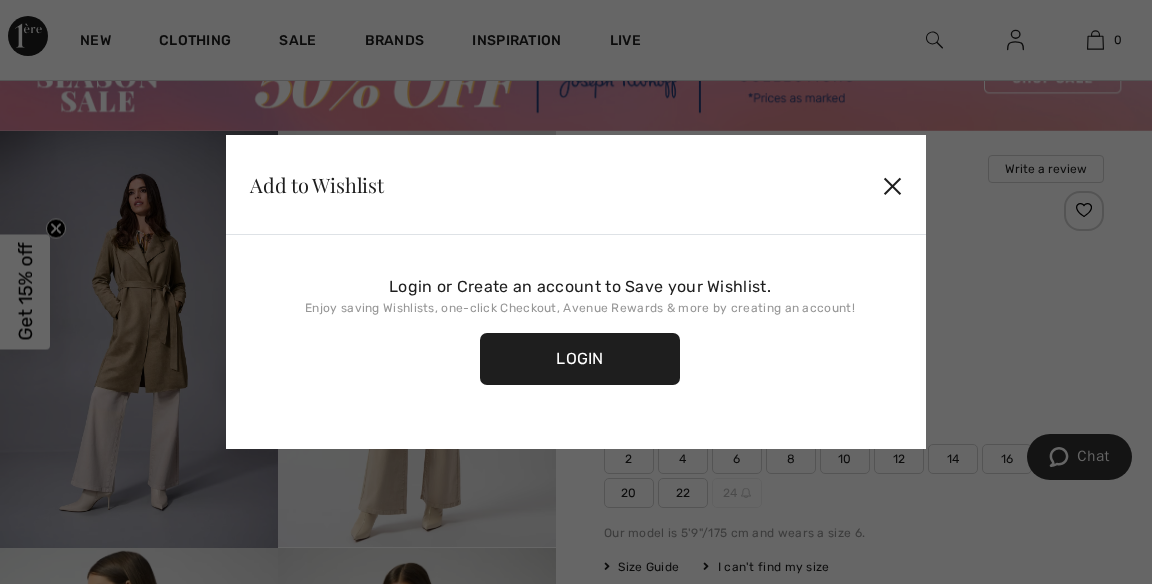 click on "✕" at bounding box center [892, 185] 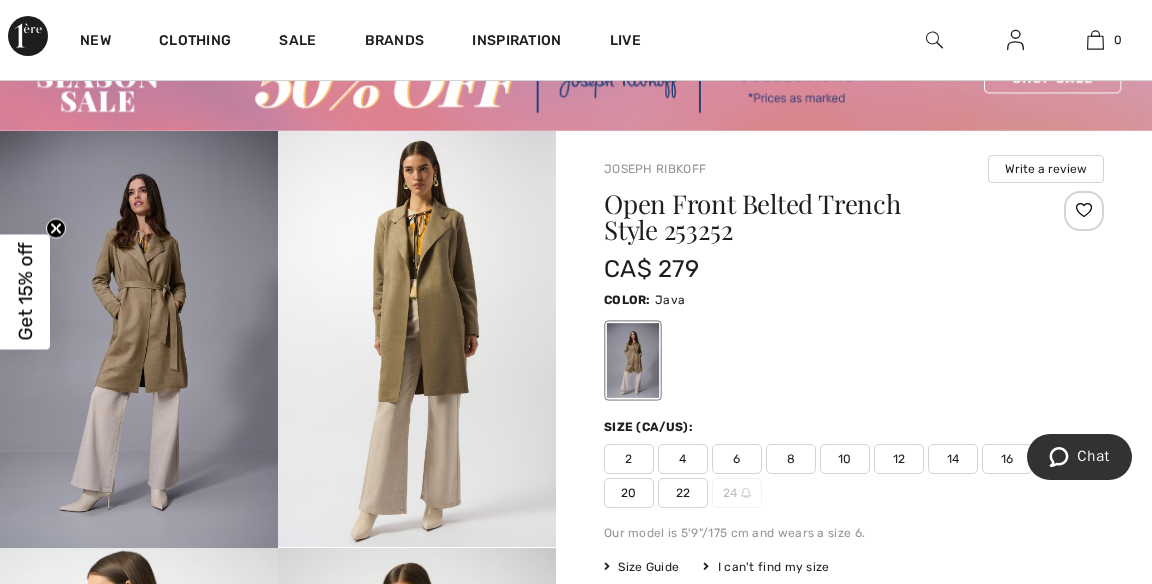click at bounding box center [1084, 211] 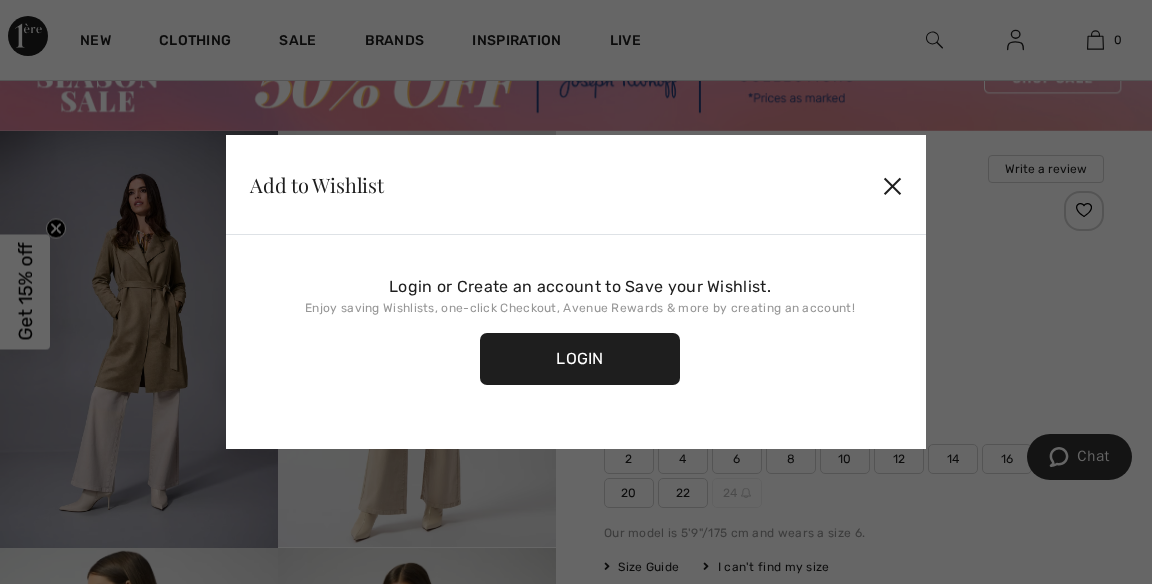 click on "✕" at bounding box center [892, 185] 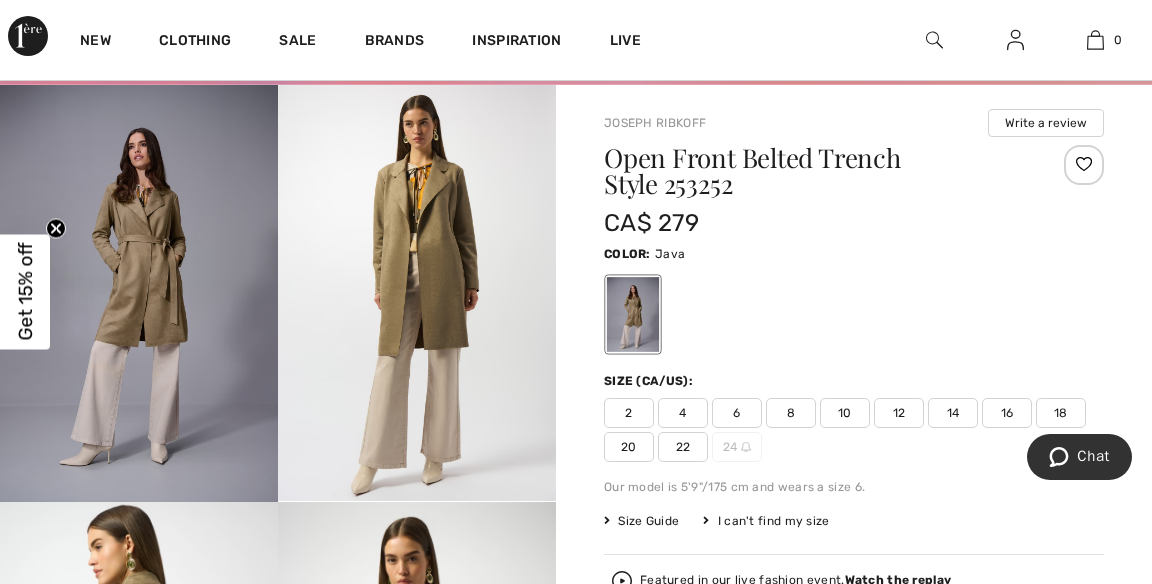 scroll, scrollTop: 162, scrollLeft: 0, axis: vertical 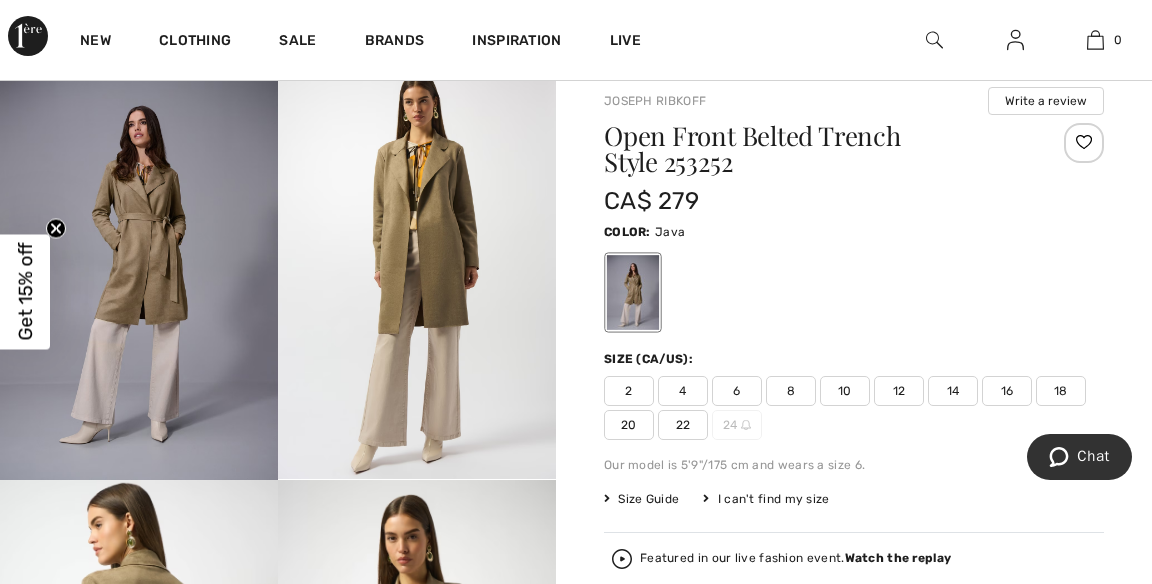 click on "22" at bounding box center (683, 425) 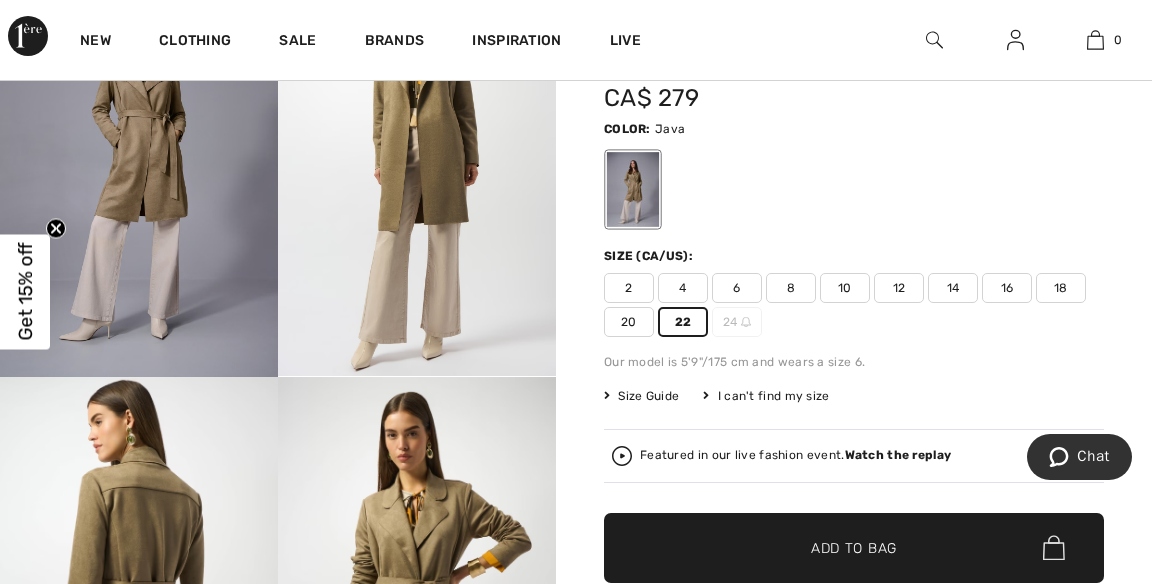 scroll, scrollTop: 266, scrollLeft: 0, axis: vertical 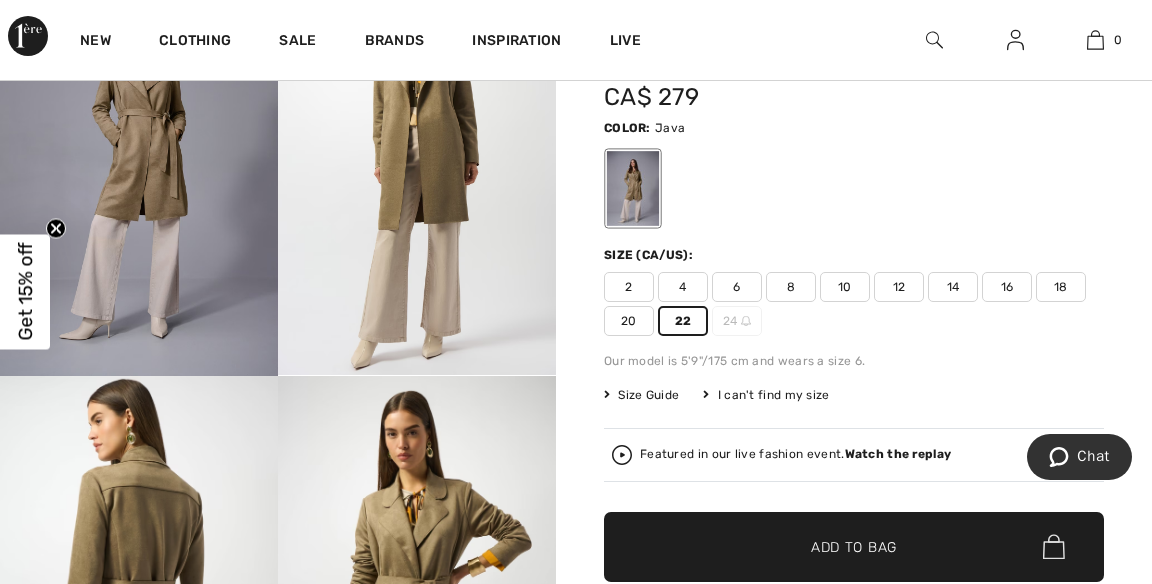 click on "Add to Bag" at bounding box center [854, 546] 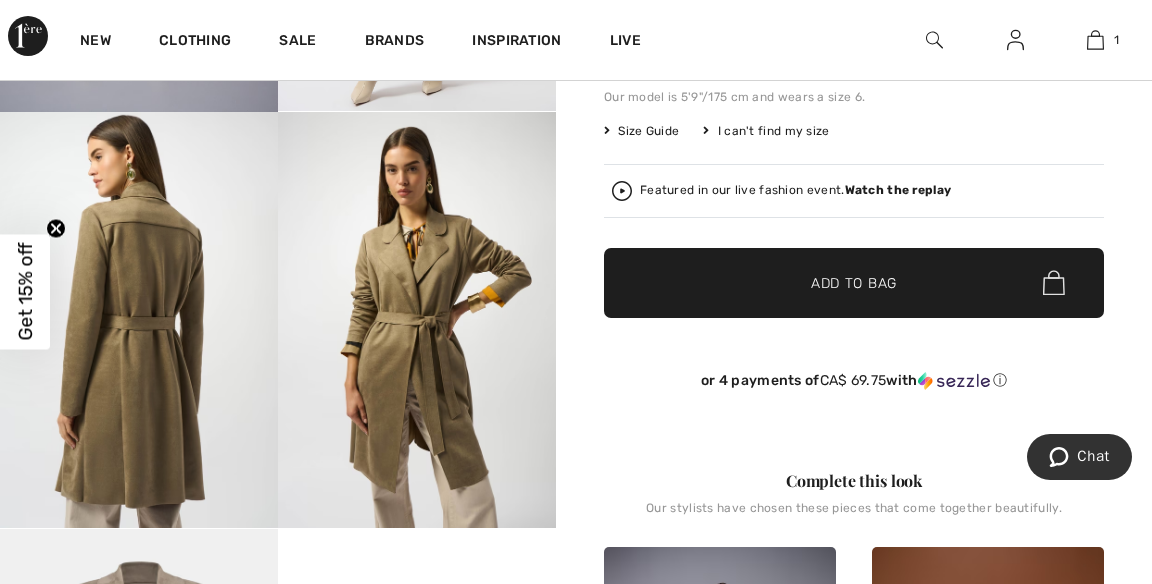 scroll, scrollTop: 529, scrollLeft: 0, axis: vertical 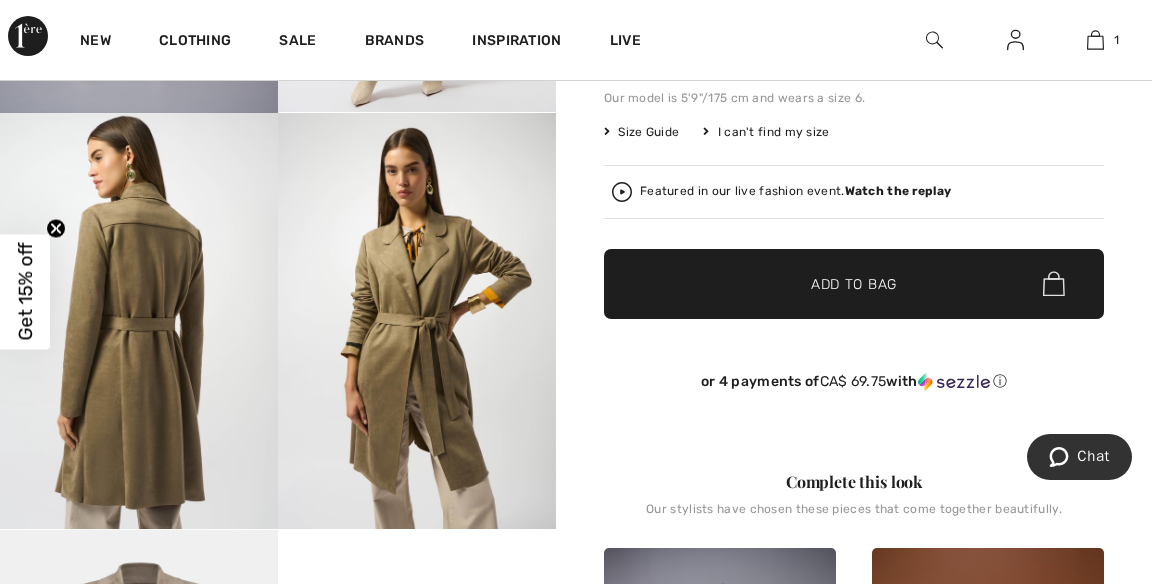 click on "Watch the replay" at bounding box center [898, 191] 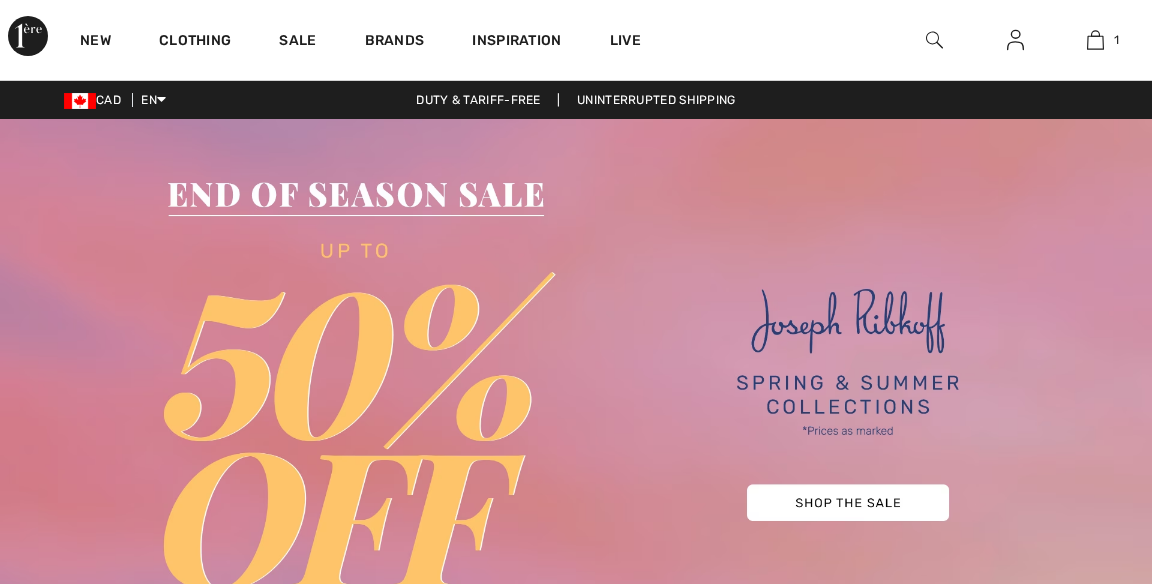 scroll, scrollTop: 0, scrollLeft: 0, axis: both 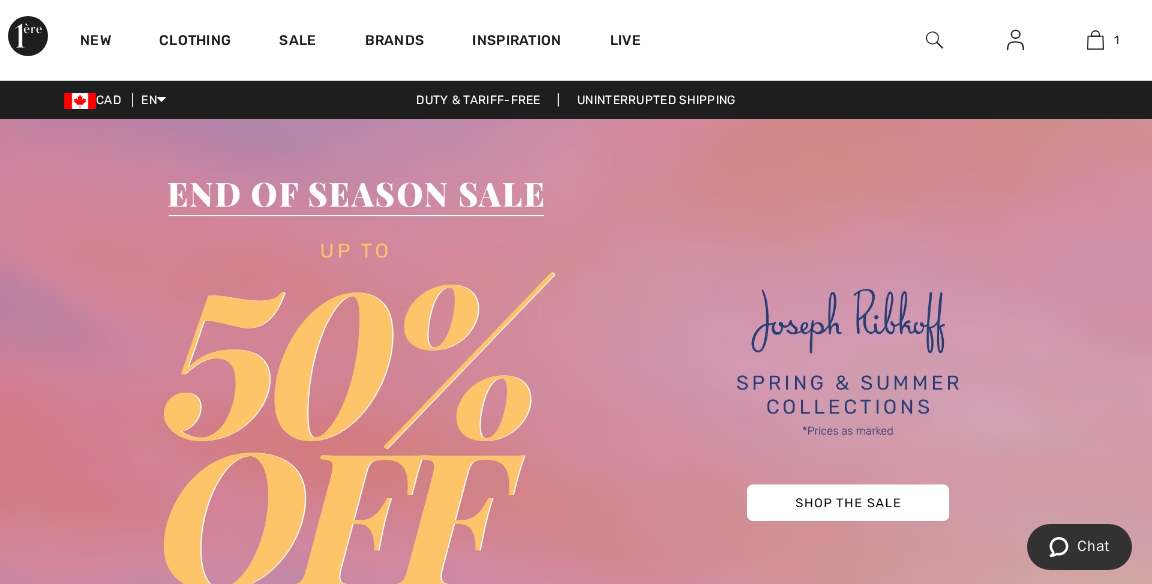 click on "1" at bounding box center [1095, 40] 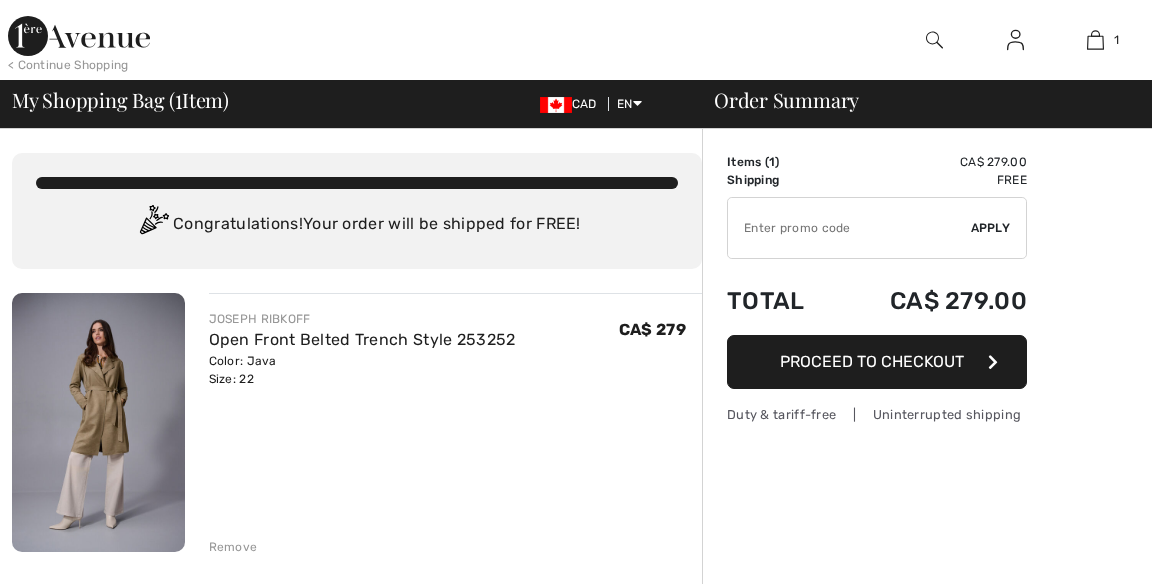 scroll, scrollTop: 0, scrollLeft: 0, axis: both 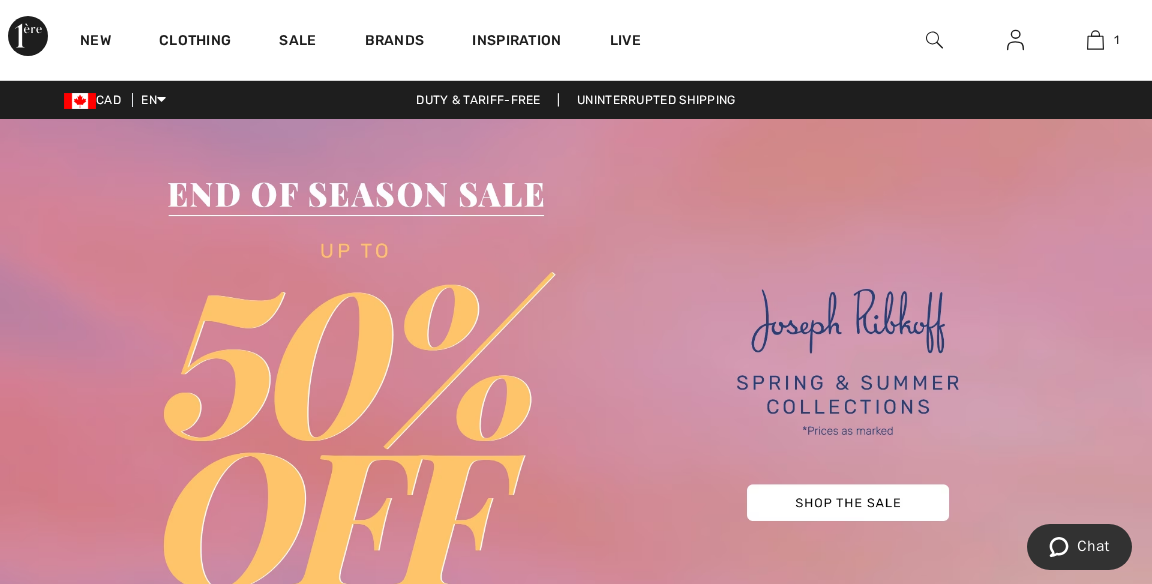 click at bounding box center (1095, 40) 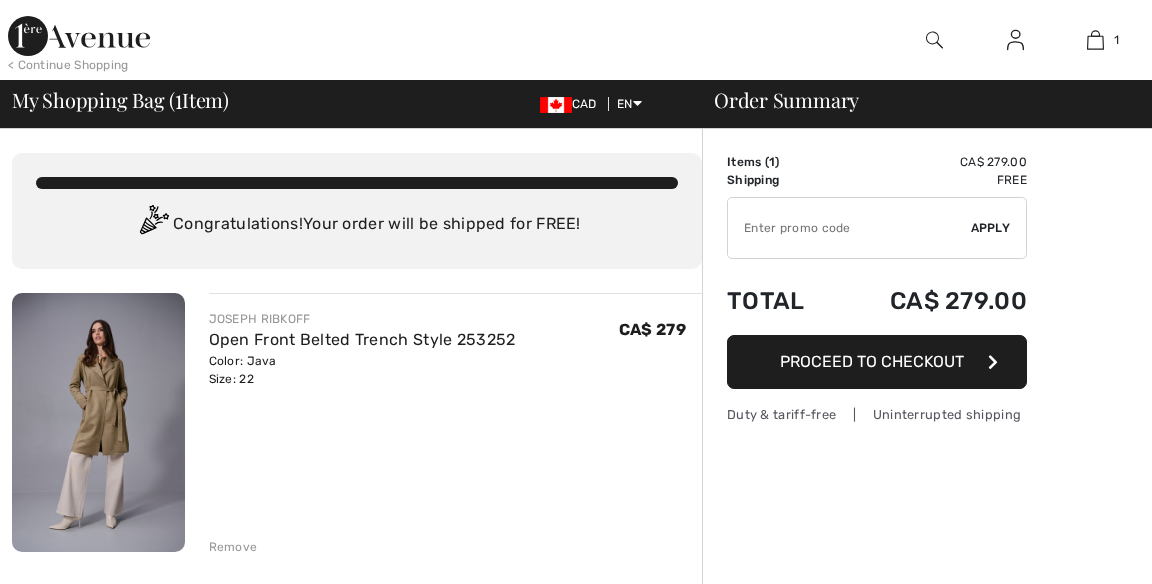 scroll, scrollTop: 0, scrollLeft: 0, axis: both 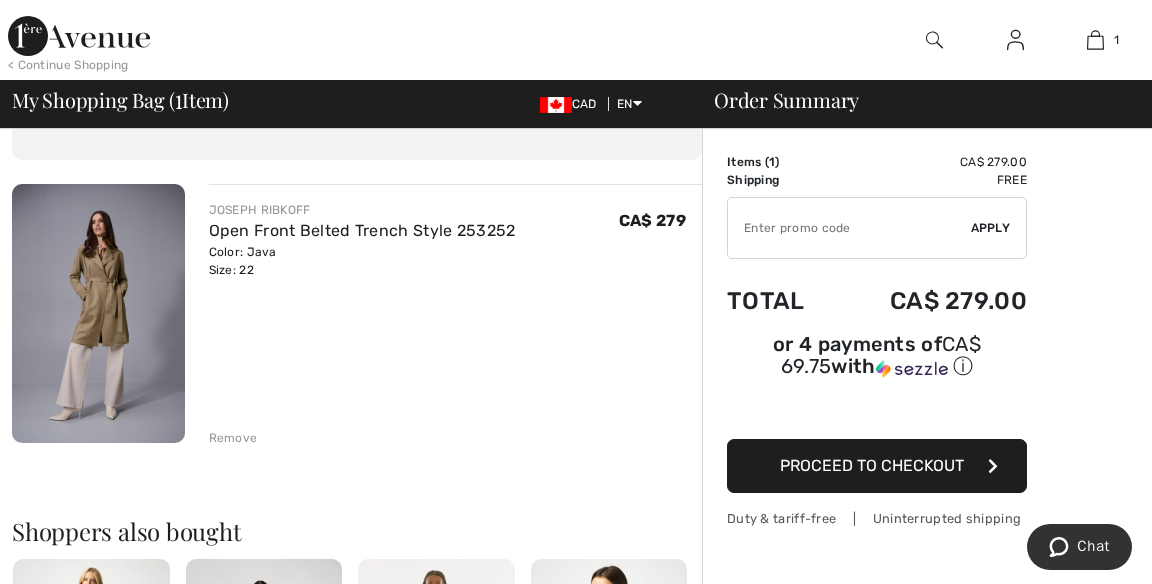 click at bounding box center (993, 466) 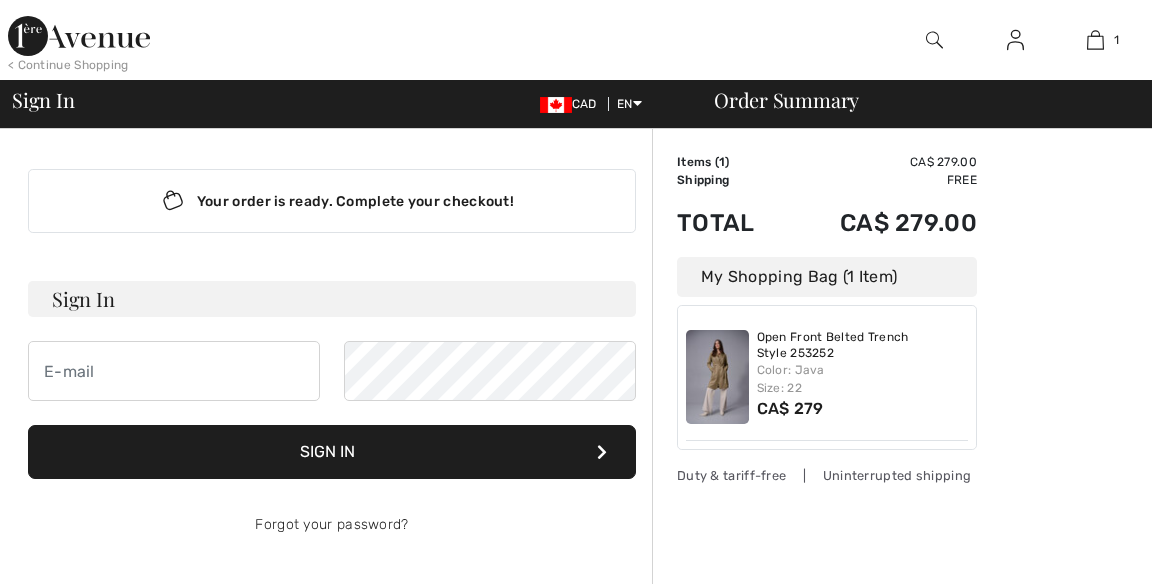 scroll, scrollTop: 0, scrollLeft: 0, axis: both 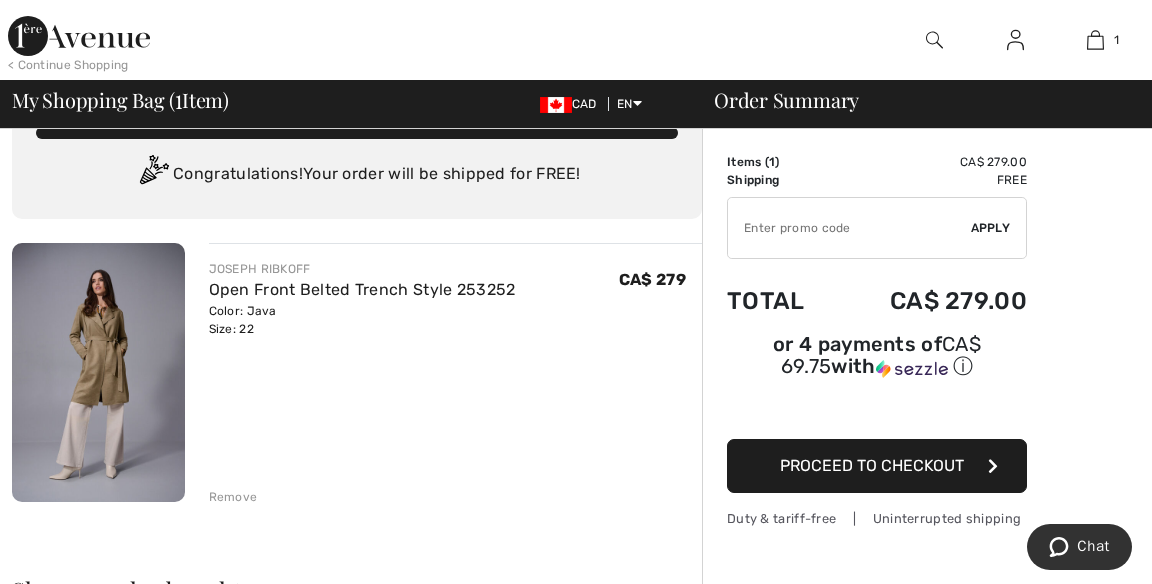 click on "Remove" at bounding box center (233, 497) 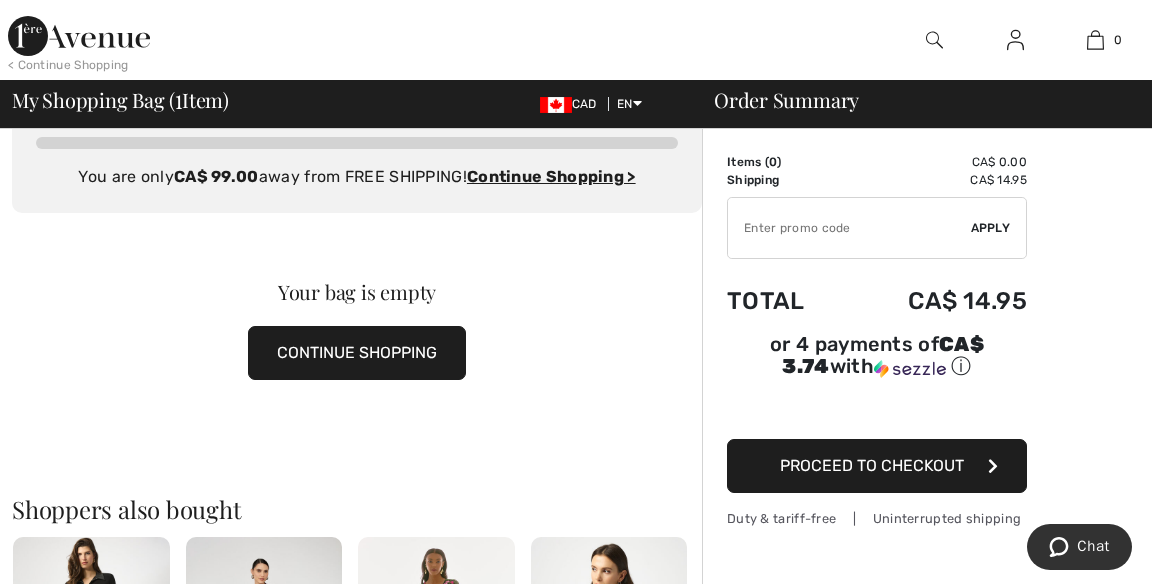scroll, scrollTop: 0, scrollLeft: 0, axis: both 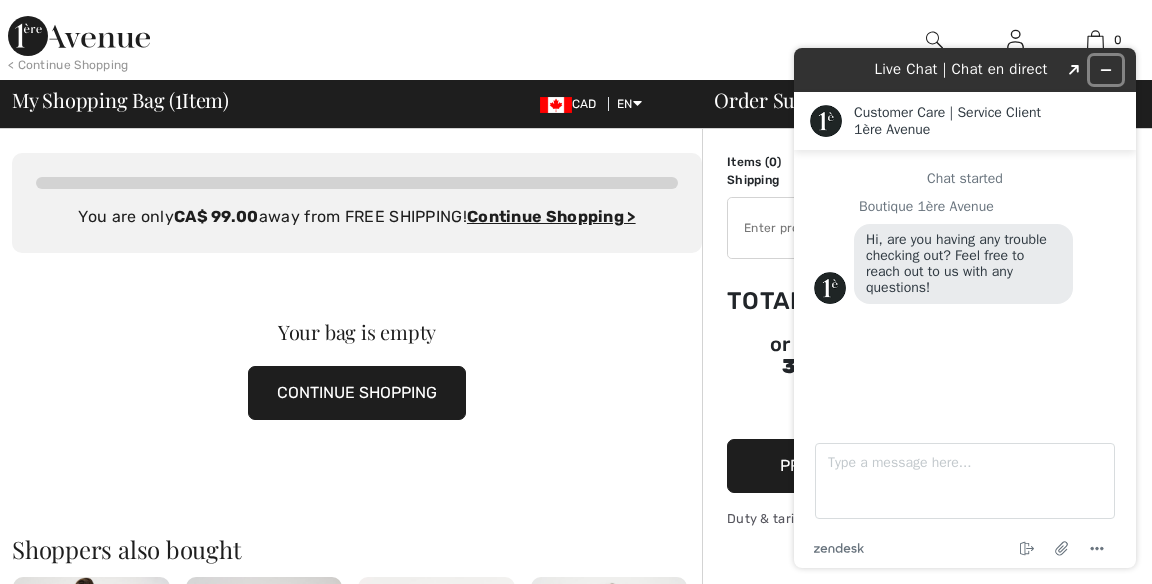 click 